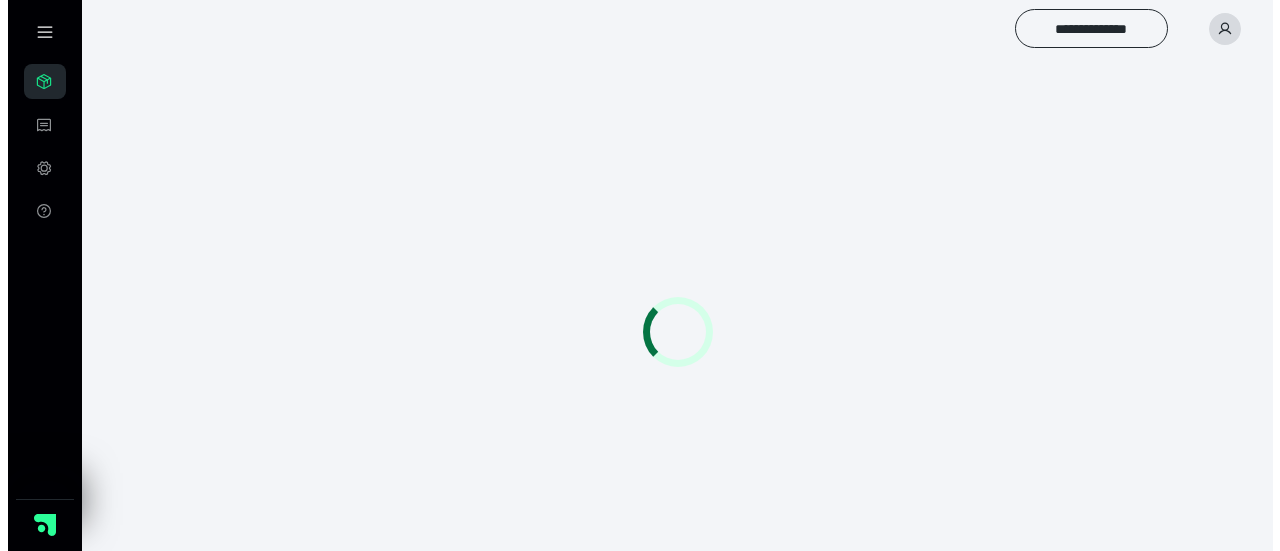 scroll, scrollTop: 0, scrollLeft: 0, axis: both 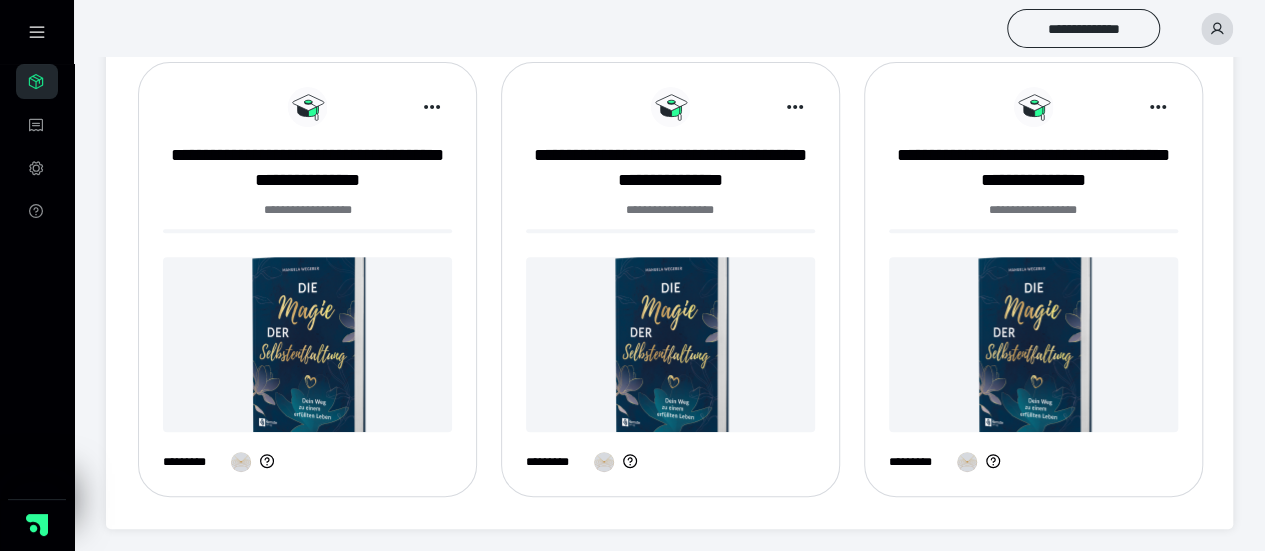 click at bounding box center (307, 344) 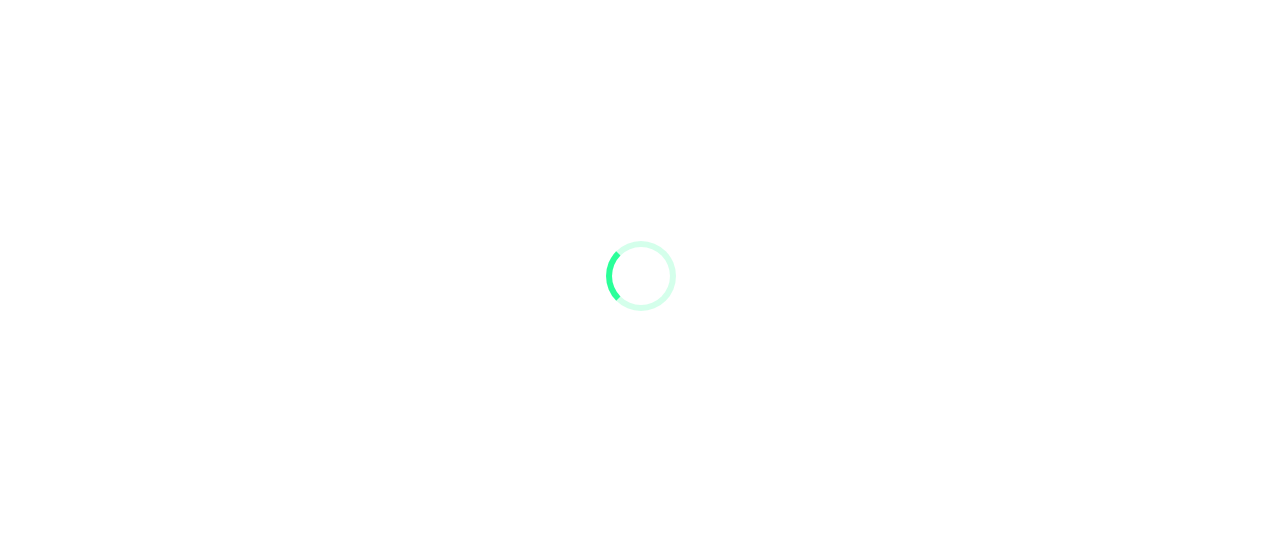 scroll, scrollTop: 0, scrollLeft: 0, axis: both 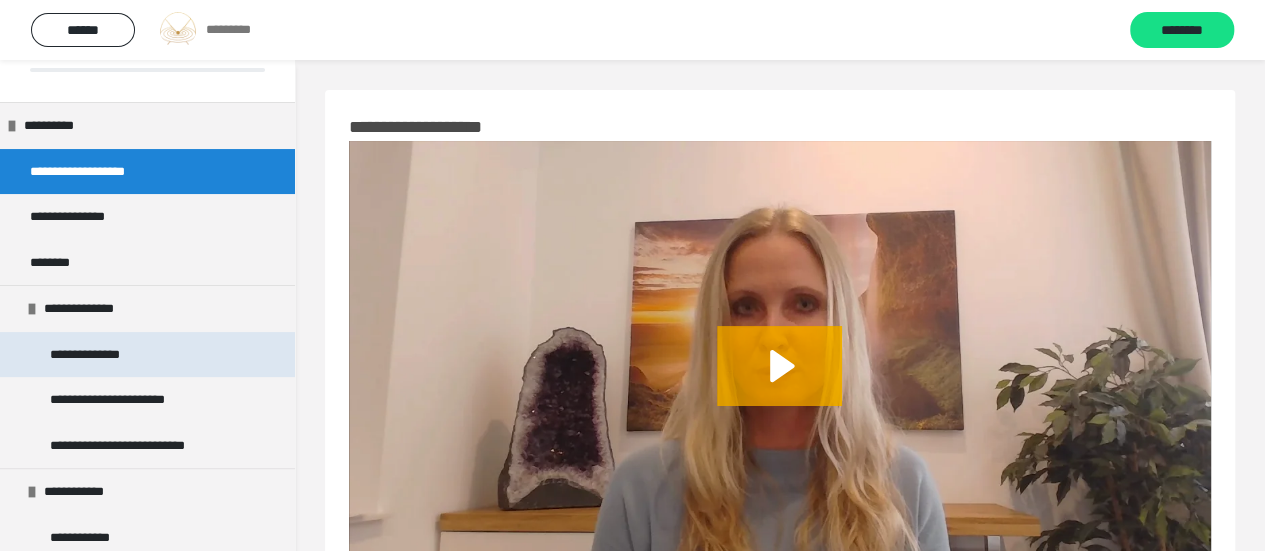 click on "**********" at bounding box center (98, 355) 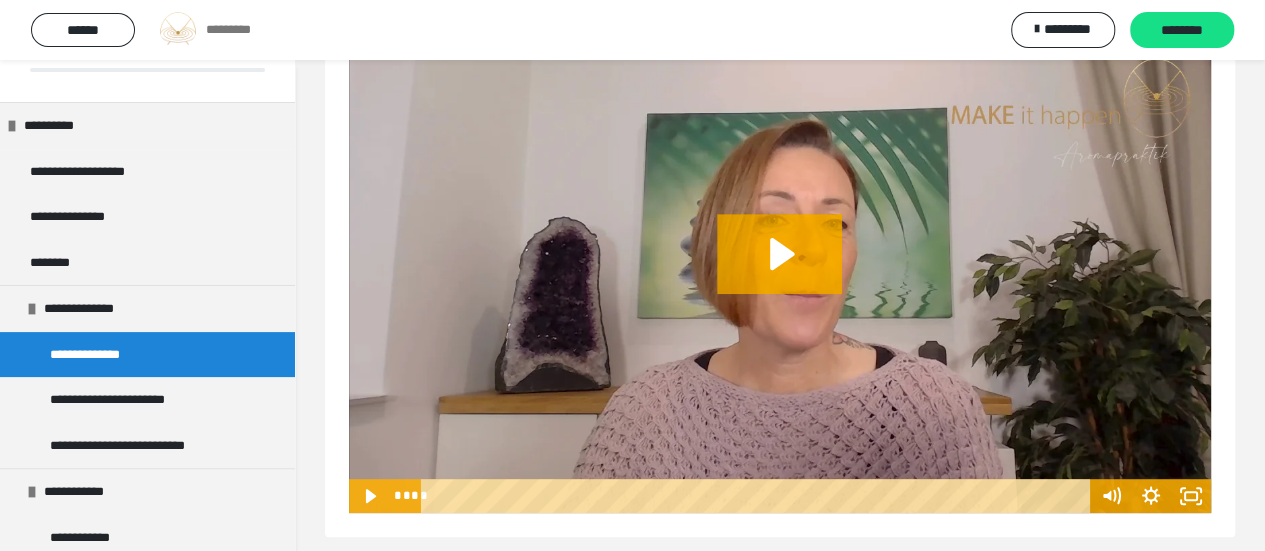 scroll, scrollTop: 338, scrollLeft: 0, axis: vertical 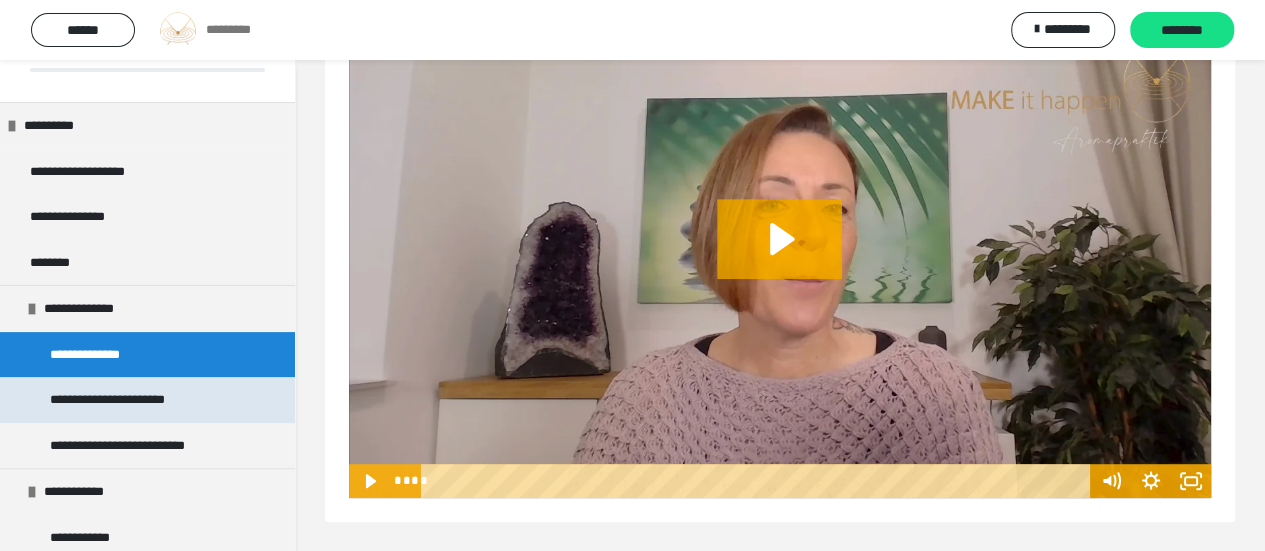 click on "**********" at bounding box center (141, 400) 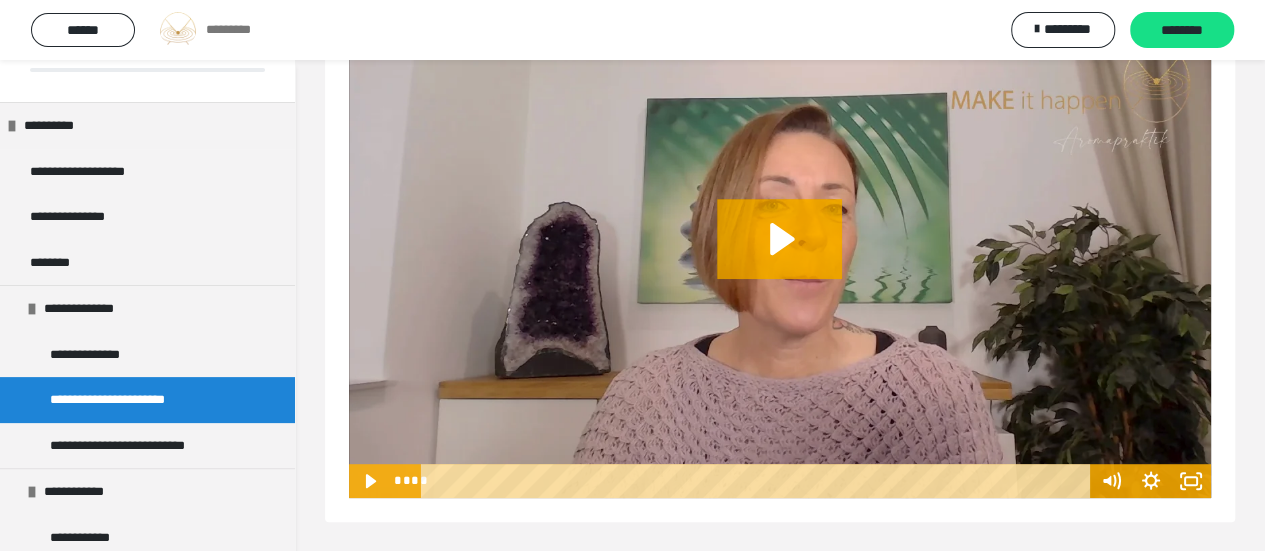 scroll, scrollTop: 60, scrollLeft: 0, axis: vertical 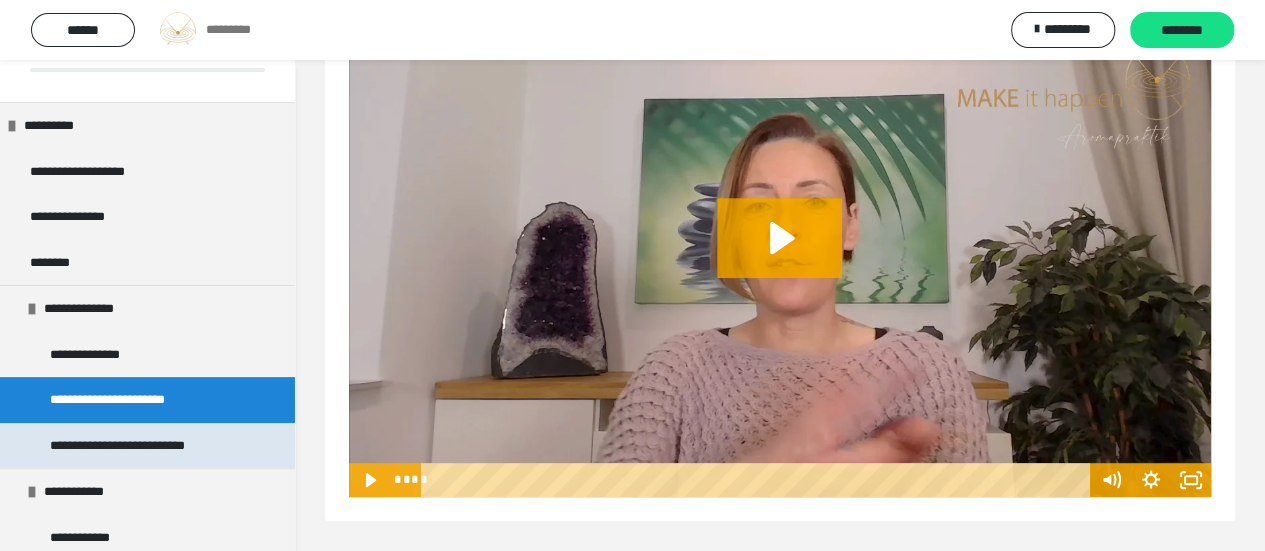 click on "**********" at bounding box center [137, 446] 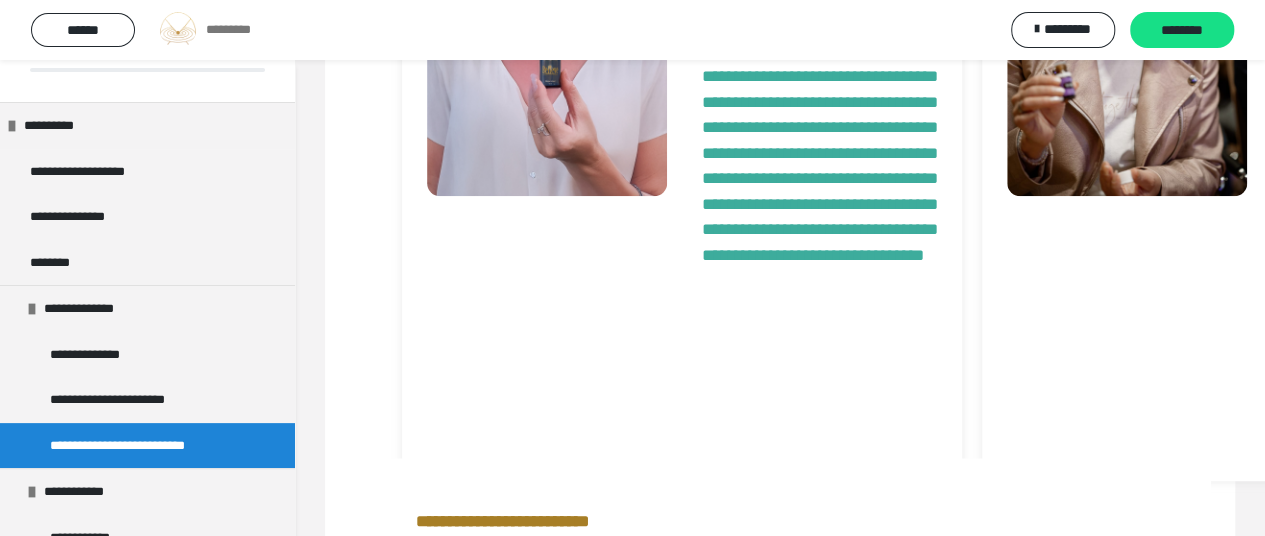 scroll, scrollTop: 827, scrollLeft: 0, axis: vertical 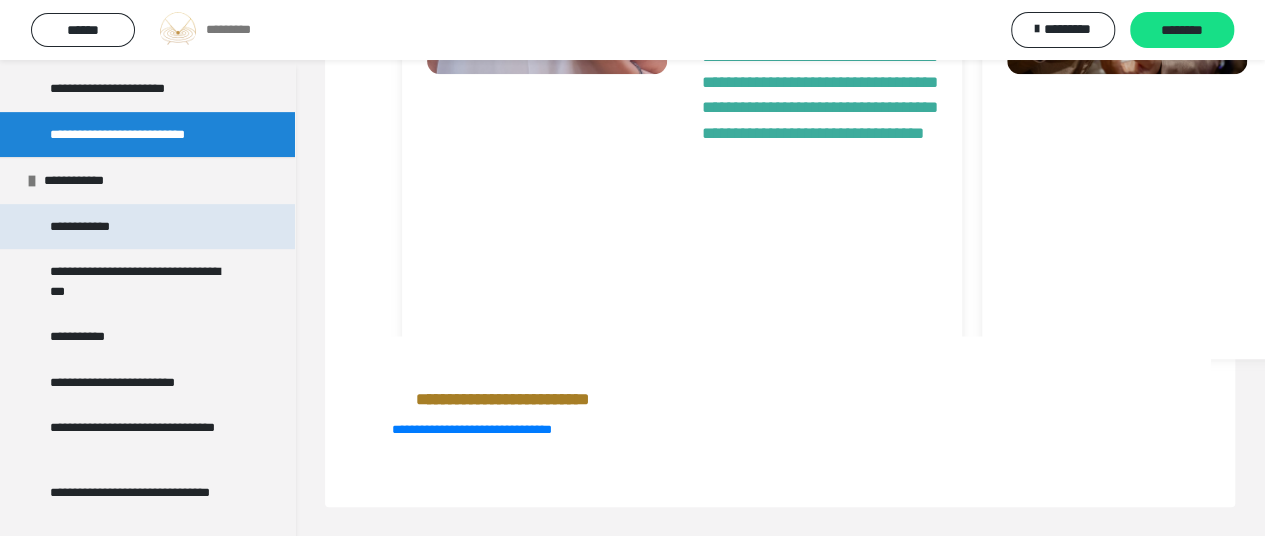 click on "**********" at bounding box center (96, 227) 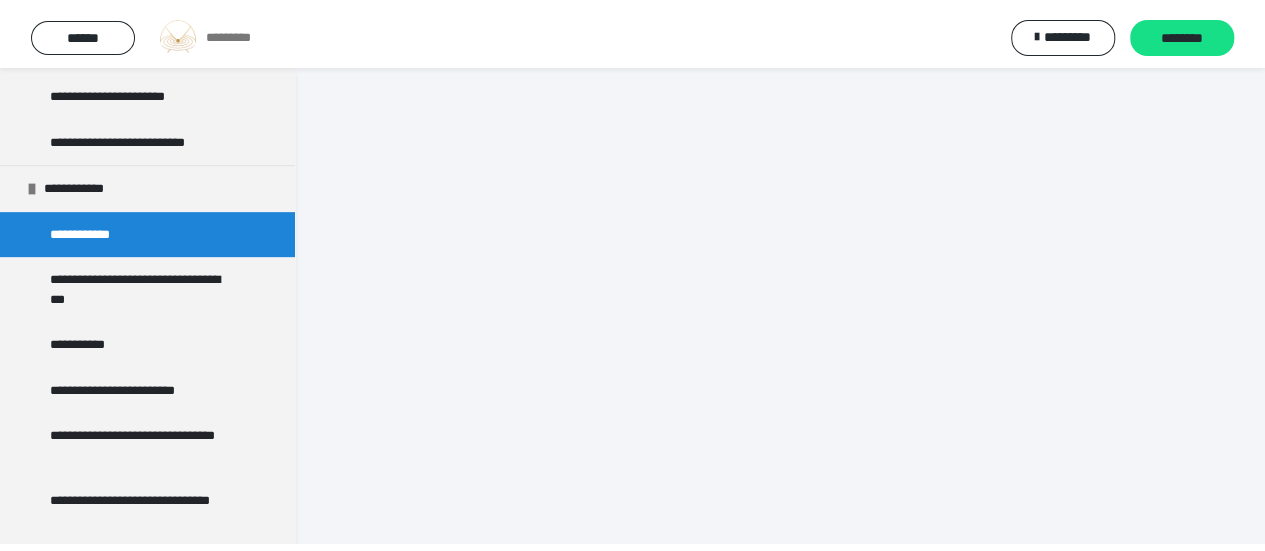 scroll, scrollTop: 60, scrollLeft: 0, axis: vertical 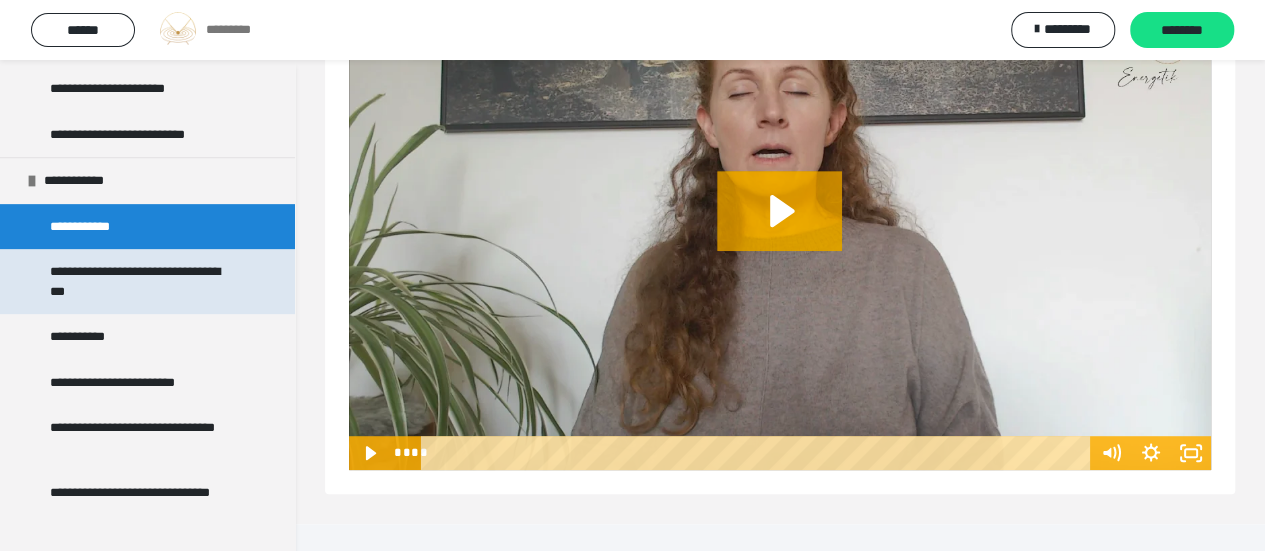 click on "**********" at bounding box center (142, 281) 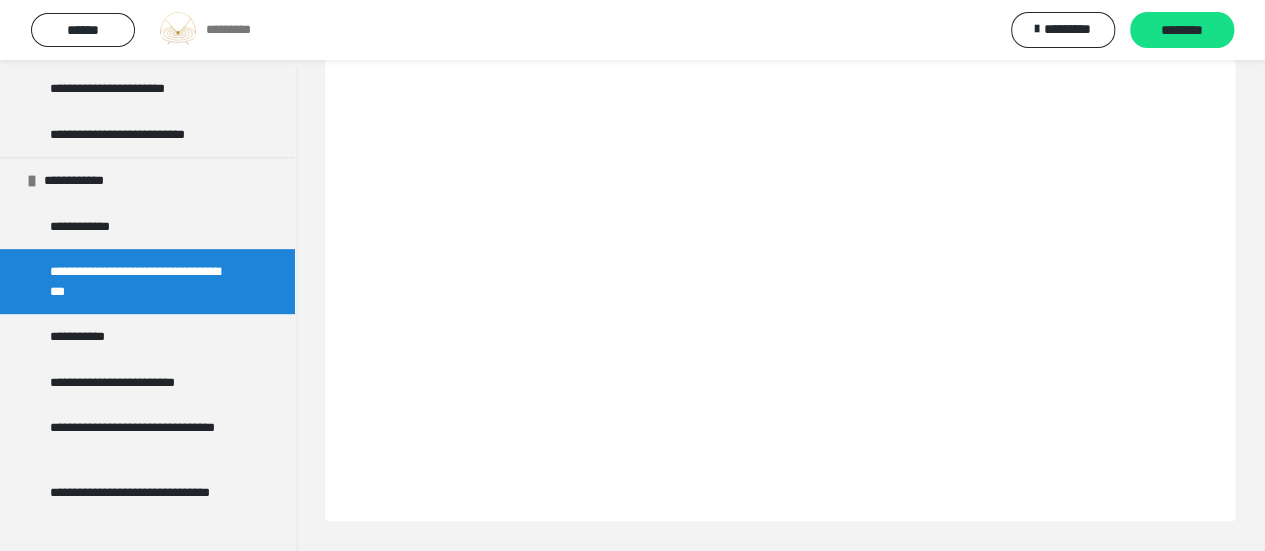scroll, scrollTop: 60, scrollLeft: 0, axis: vertical 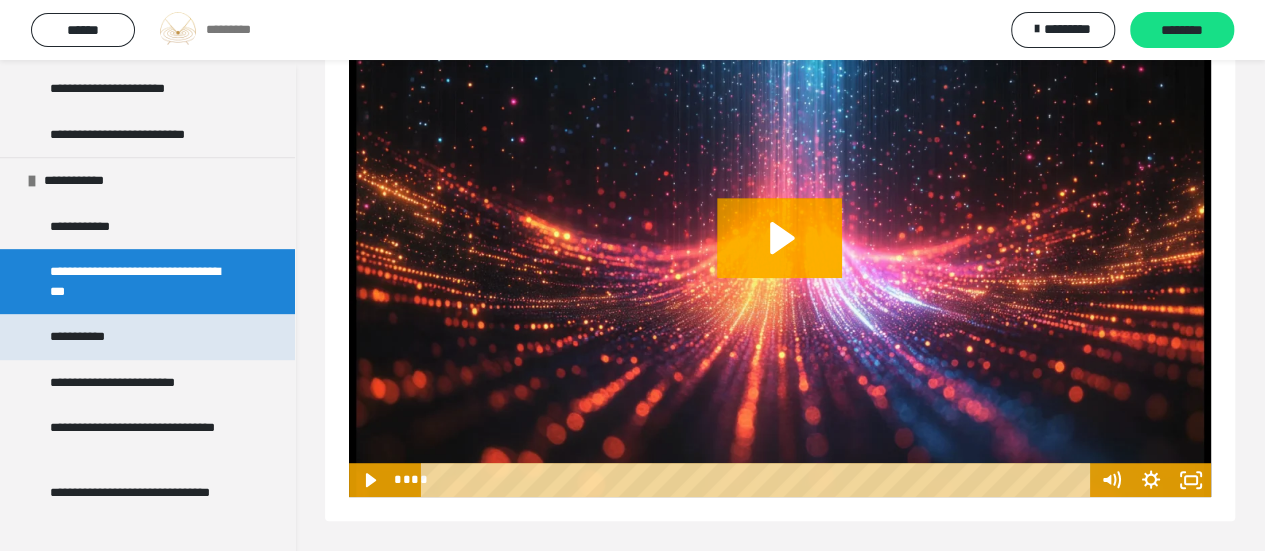 click on "**********" at bounding box center [89, 337] 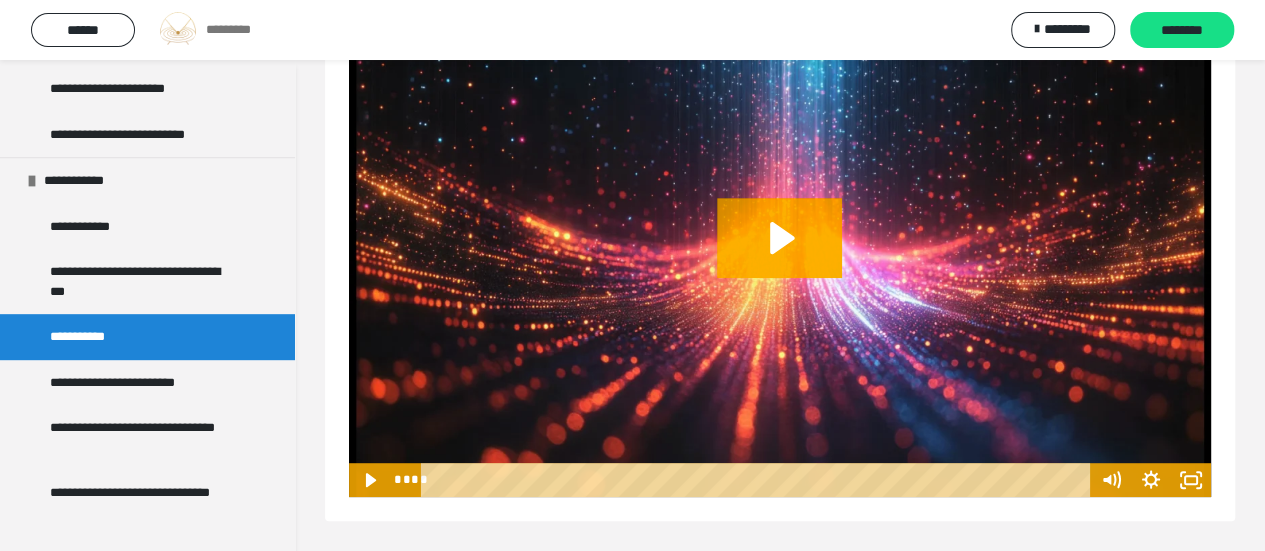 scroll, scrollTop: 60, scrollLeft: 0, axis: vertical 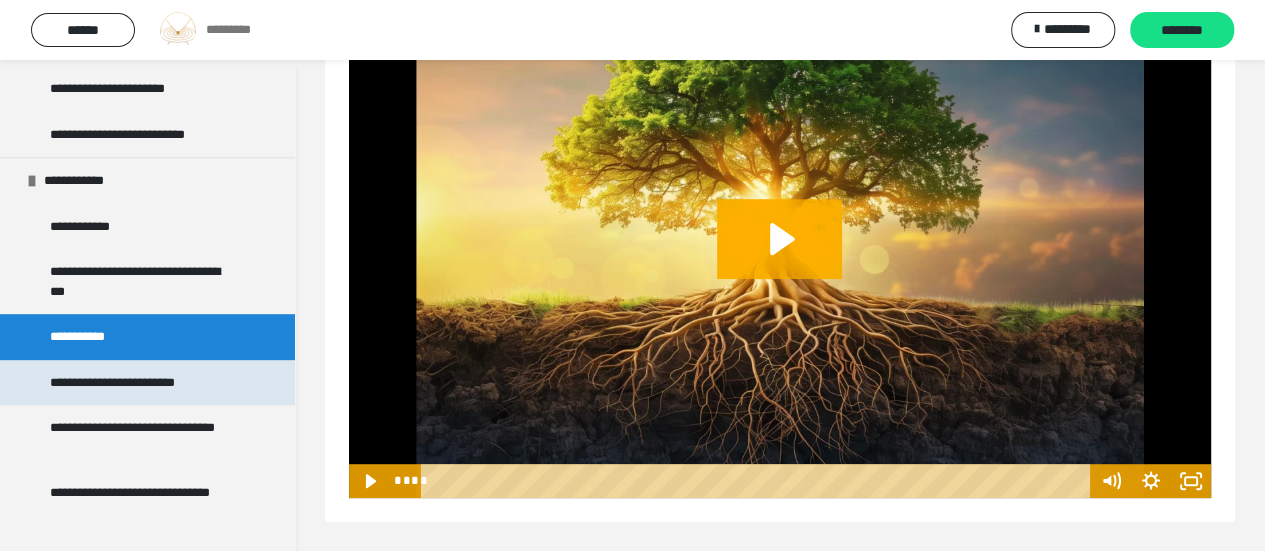 click on "**********" at bounding box center (128, 383) 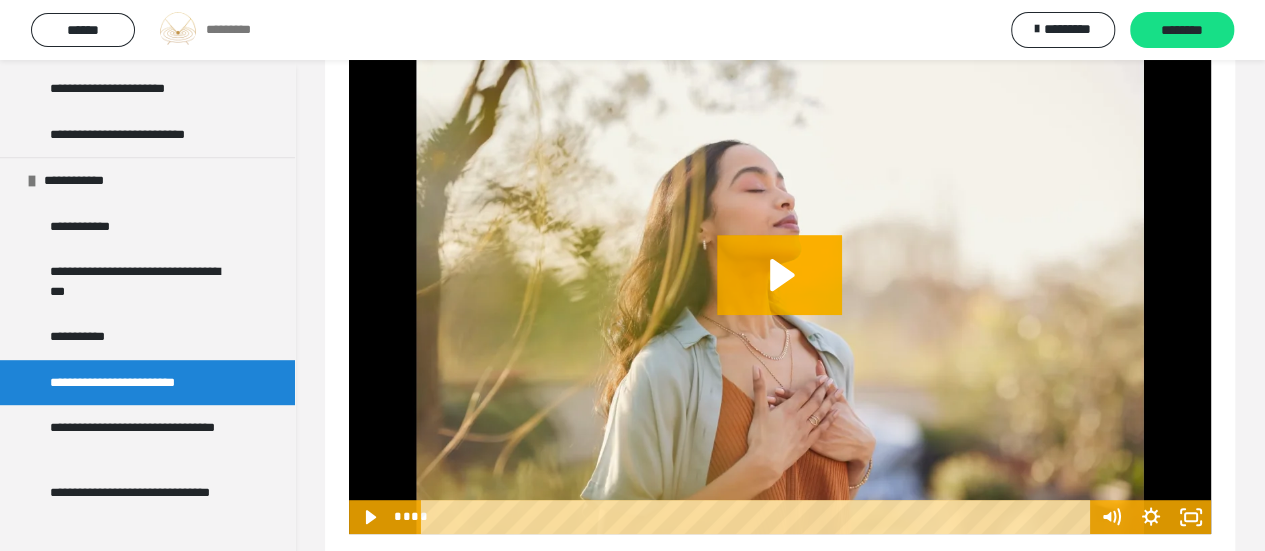 scroll, scrollTop: 378, scrollLeft: 0, axis: vertical 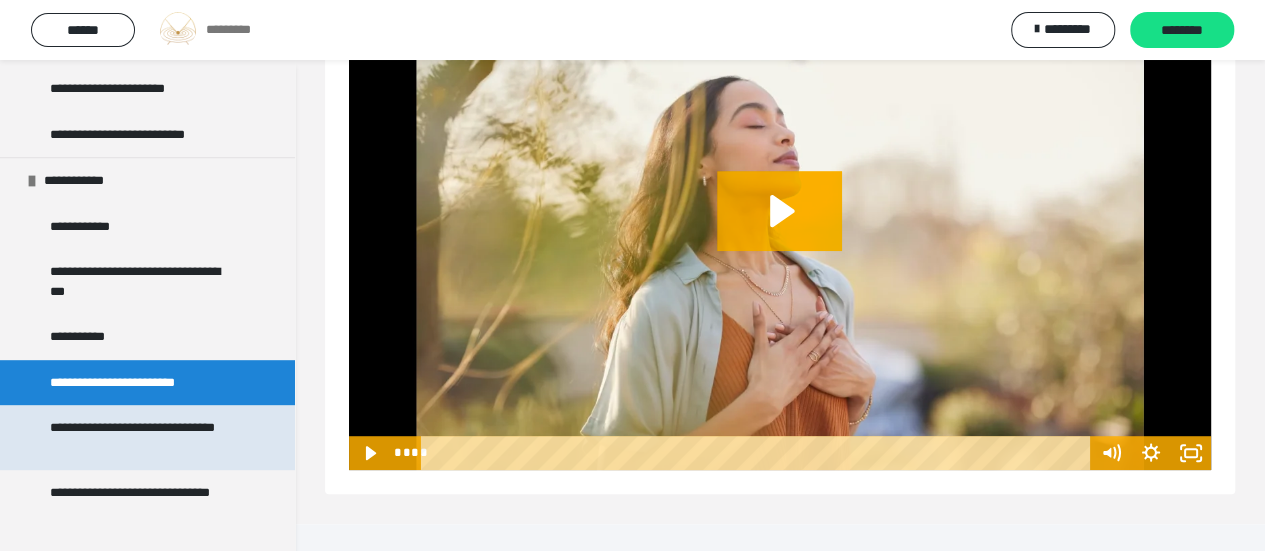 click on "**********" at bounding box center (142, 437) 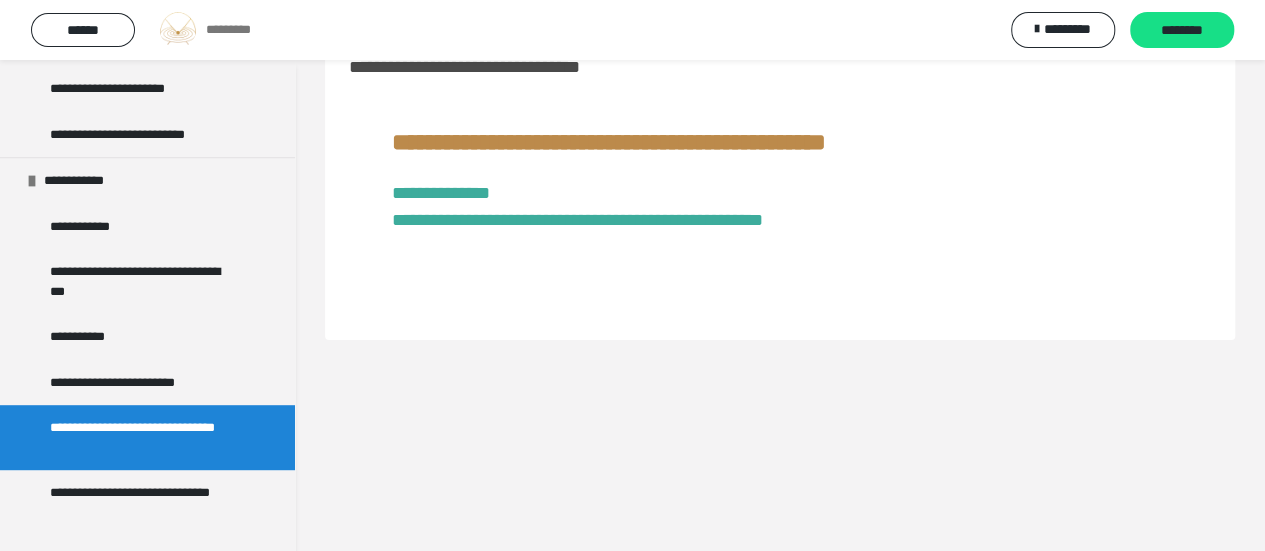 scroll, scrollTop: 60, scrollLeft: 0, axis: vertical 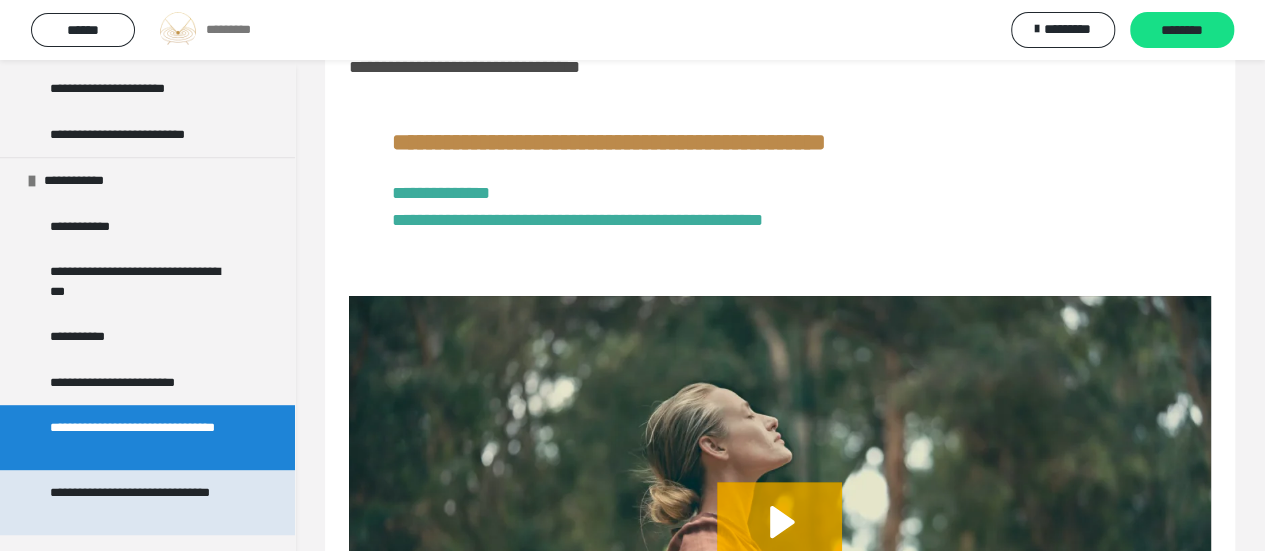 click on "**********" at bounding box center (142, 502) 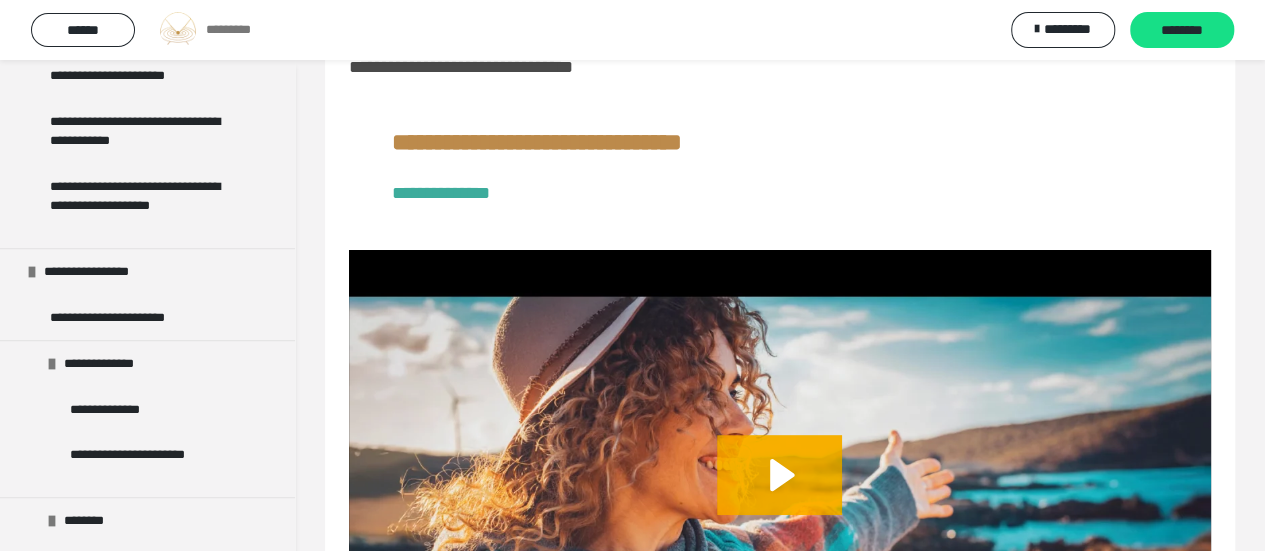 scroll, scrollTop: 1389, scrollLeft: 0, axis: vertical 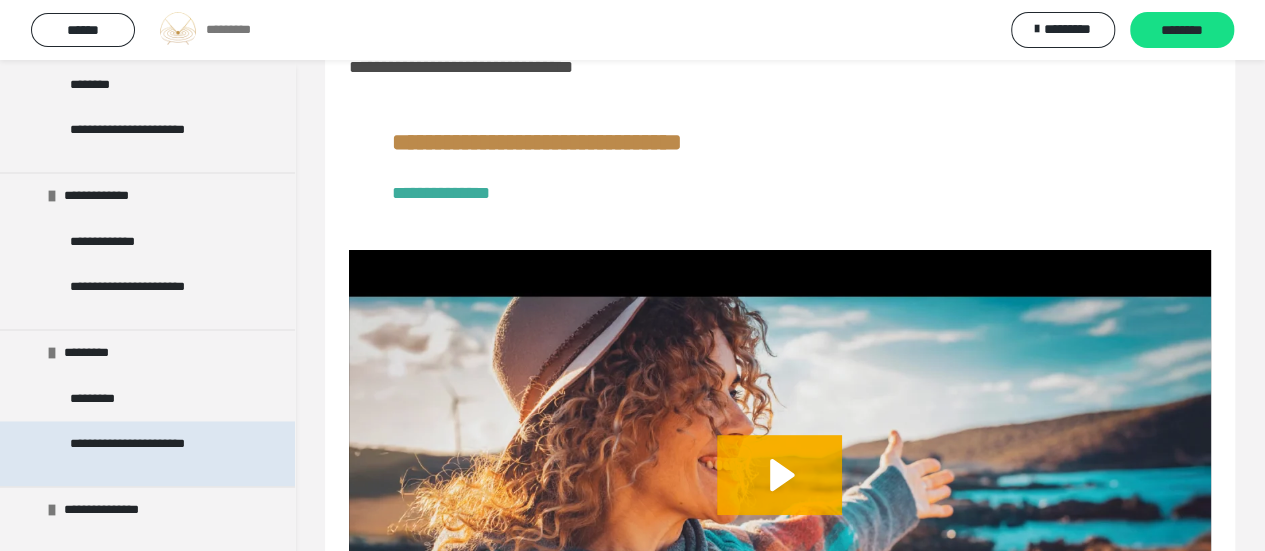 click on "**********" at bounding box center (152, 453) 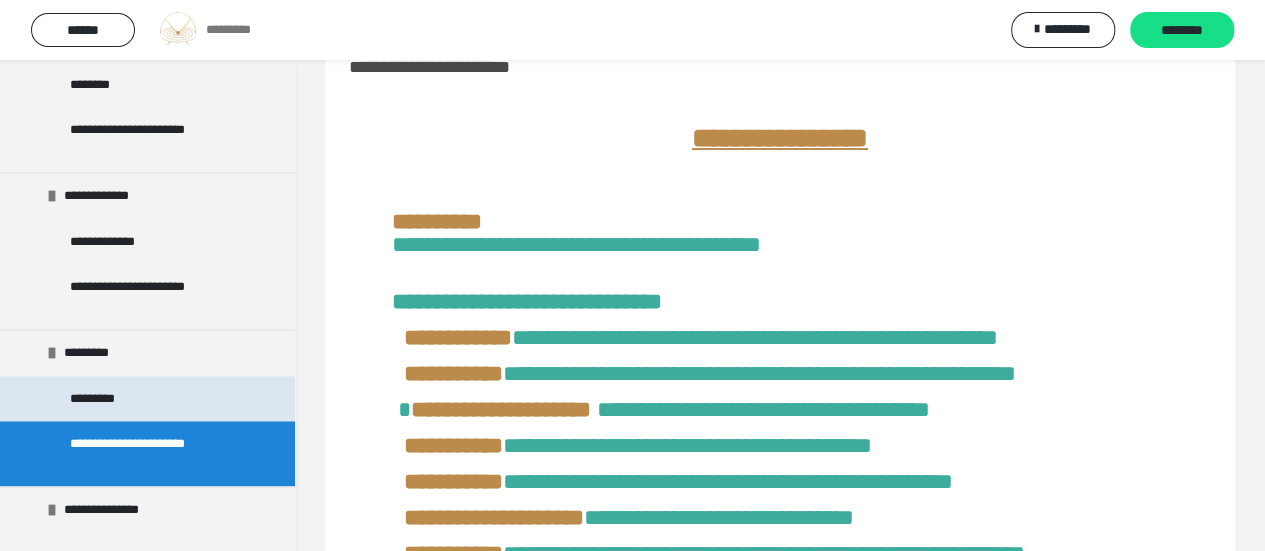 click on "*********" at bounding box center (102, 399) 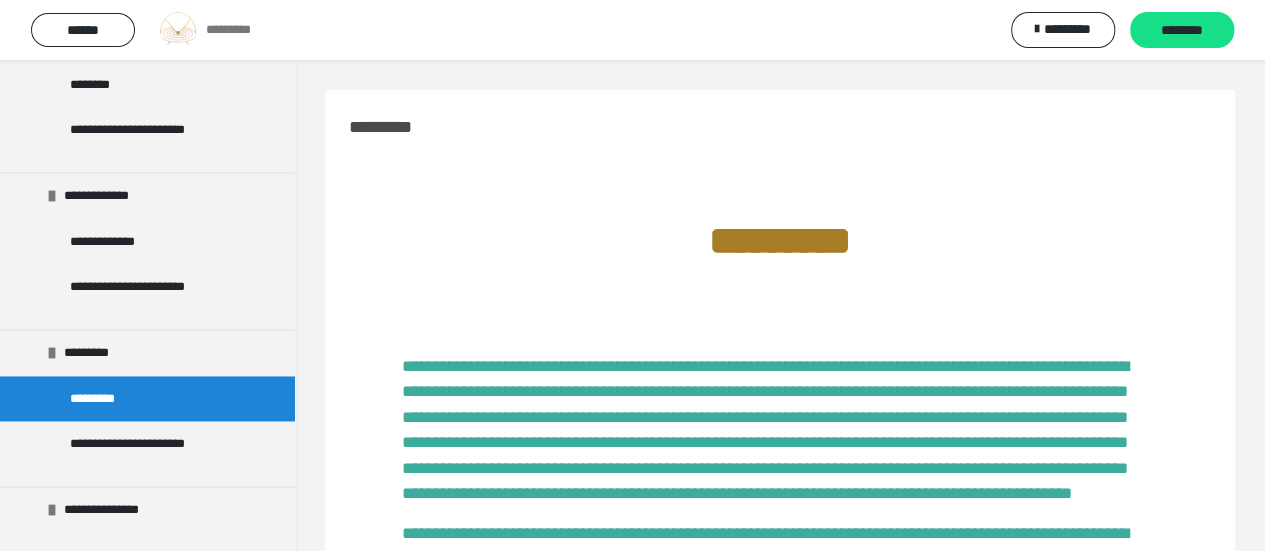 scroll, scrollTop: 239, scrollLeft: 0, axis: vertical 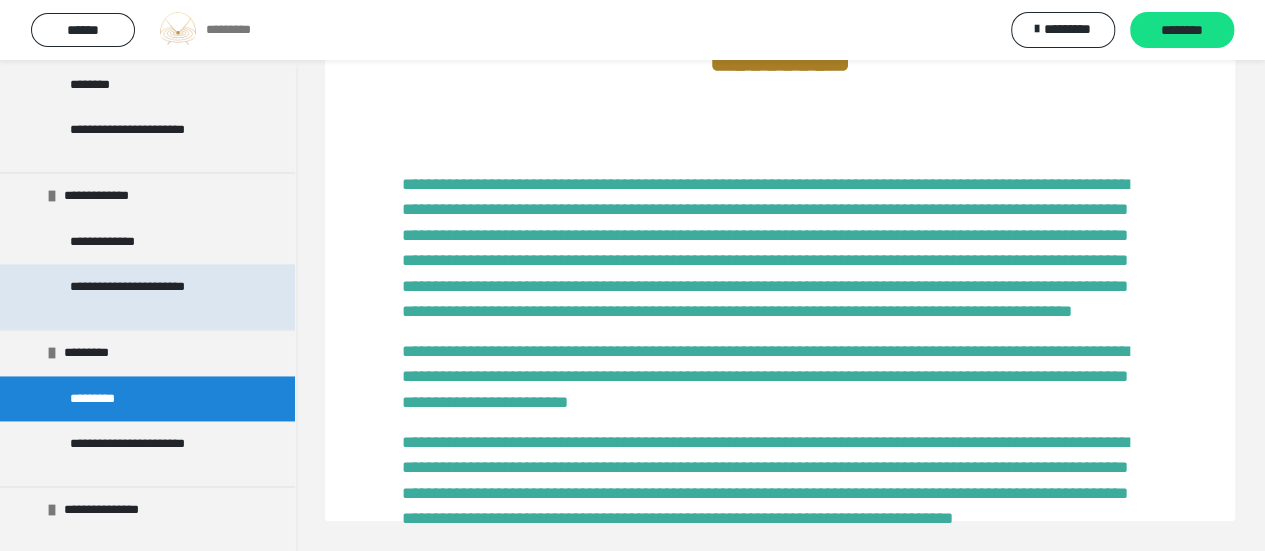click on "**********" at bounding box center [152, 296] 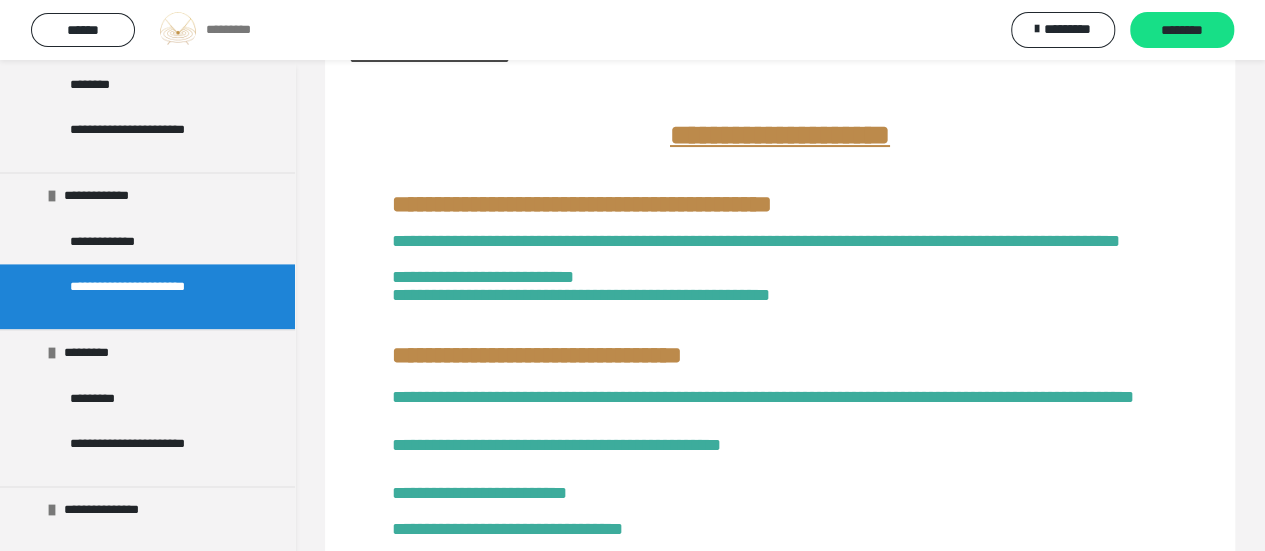 scroll, scrollTop: 0, scrollLeft: 0, axis: both 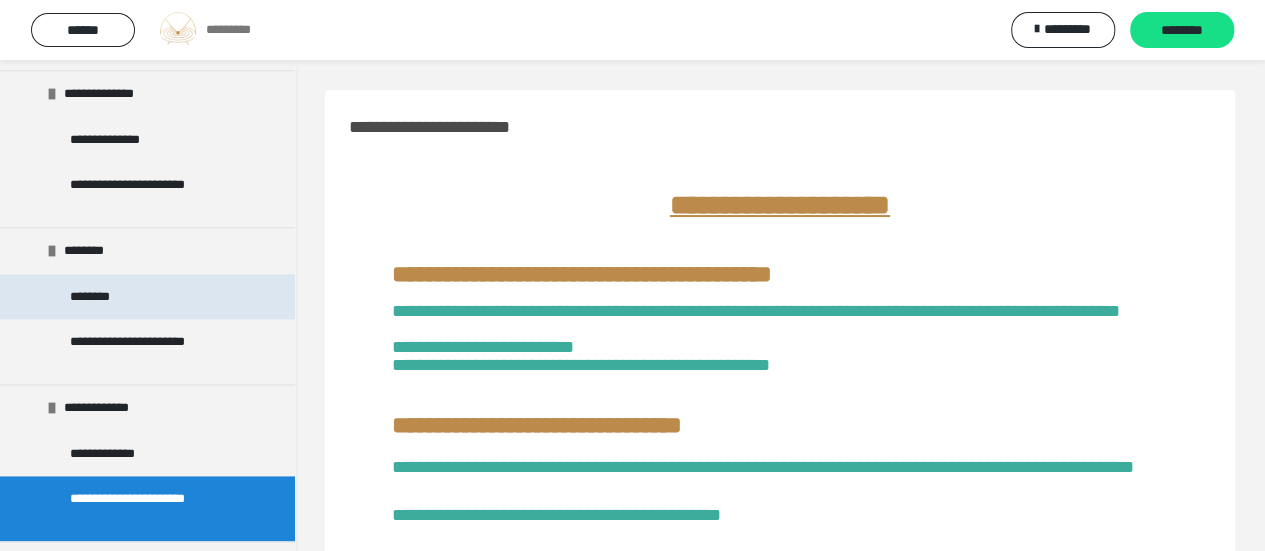 click on "********" at bounding box center [101, 297] 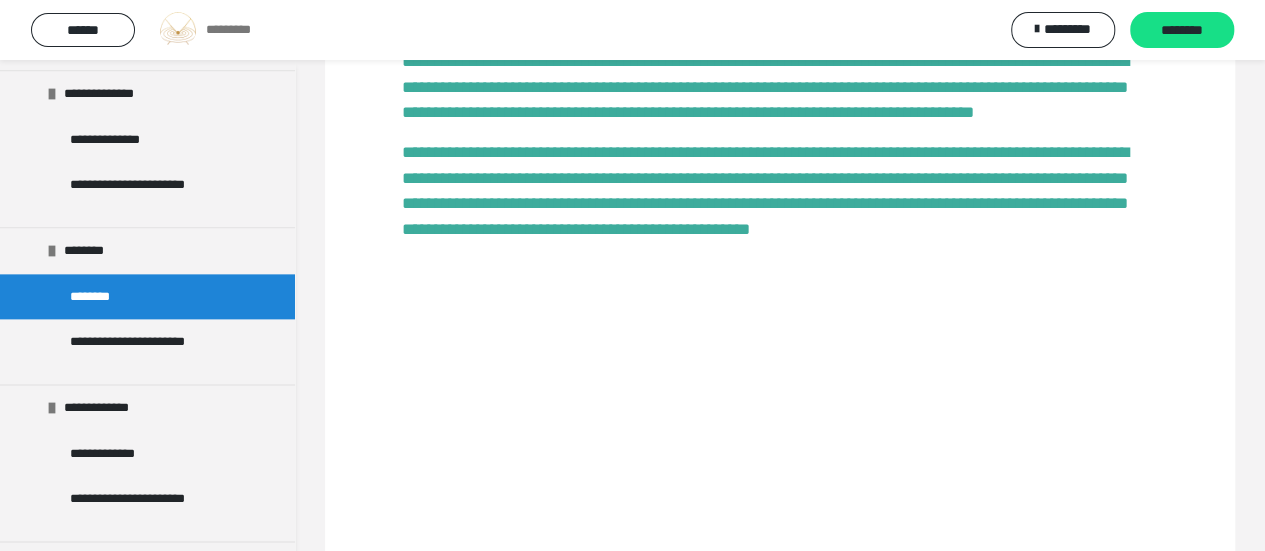scroll, scrollTop: 0, scrollLeft: 0, axis: both 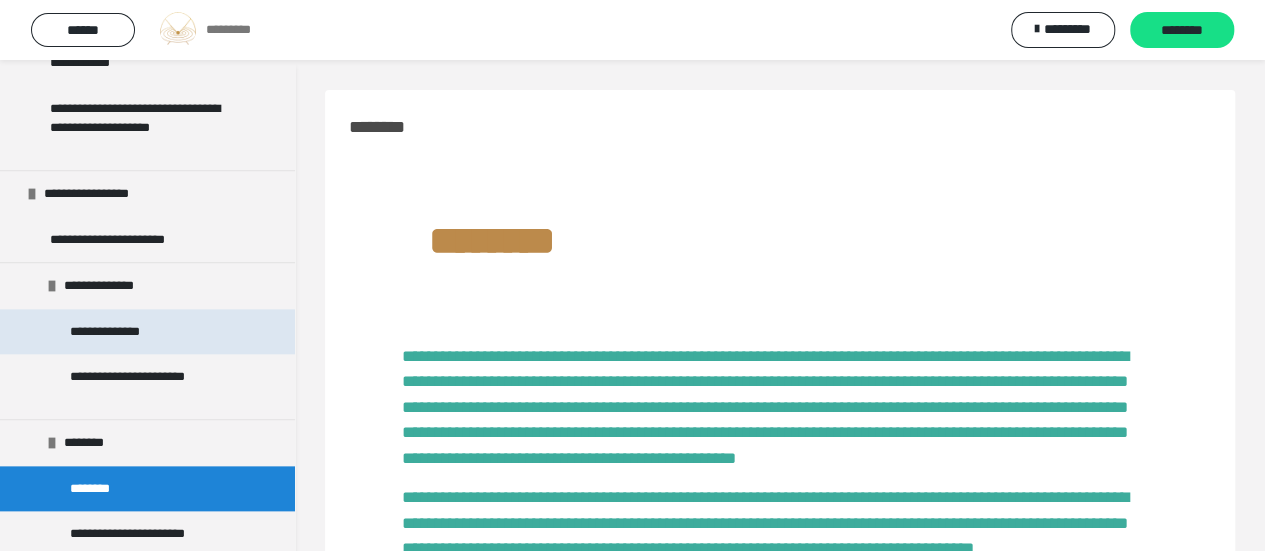 click on "**********" at bounding box center (118, 332) 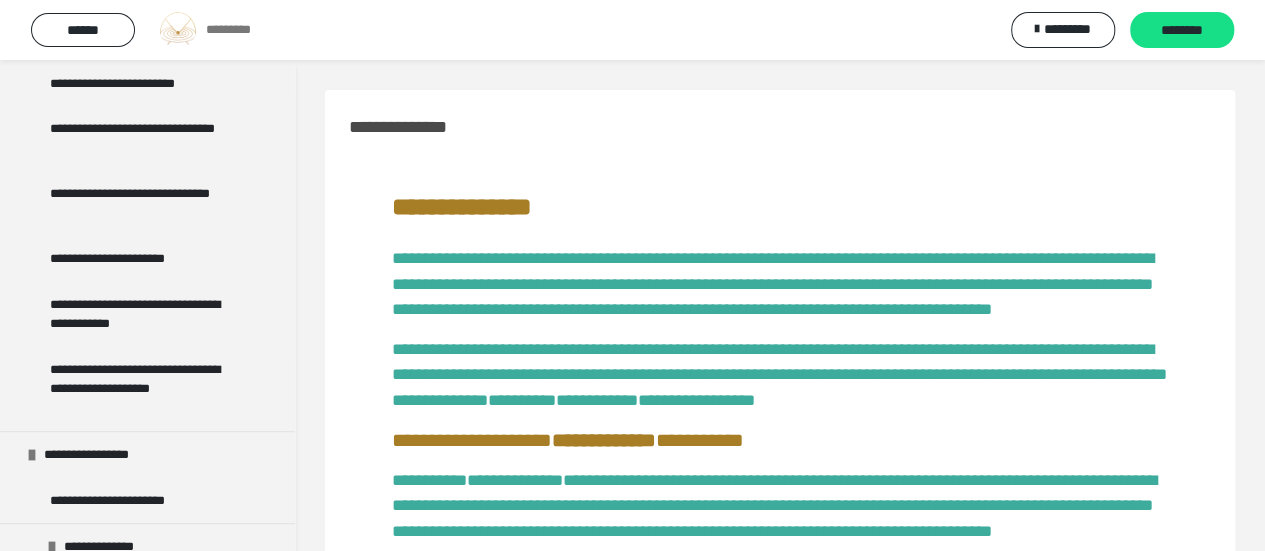 scroll, scrollTop: 698, scrollLeft: 0, axis: vertical 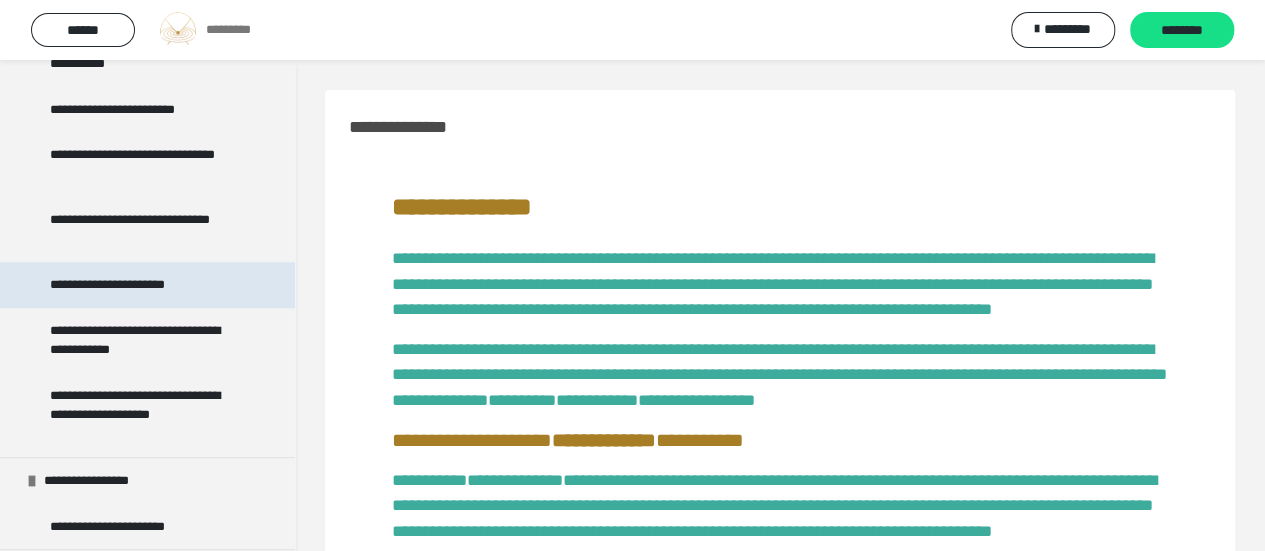 click on "**********" at bounding box center [131, 285] 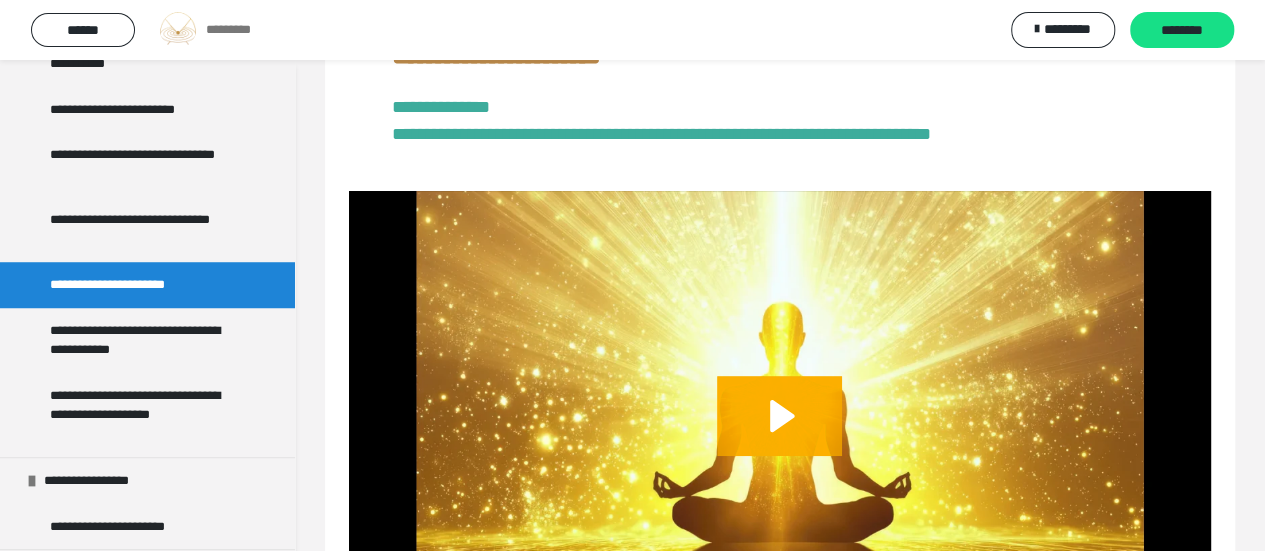 scroll, scrollTop: 178, scrollLeft: 0, axis: vertical 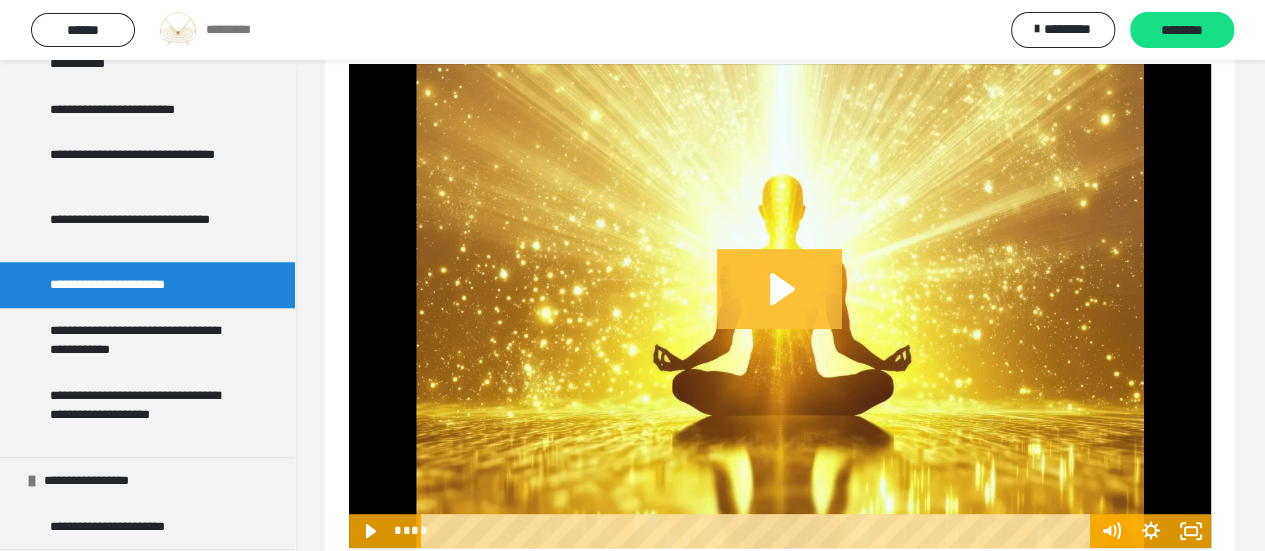 click 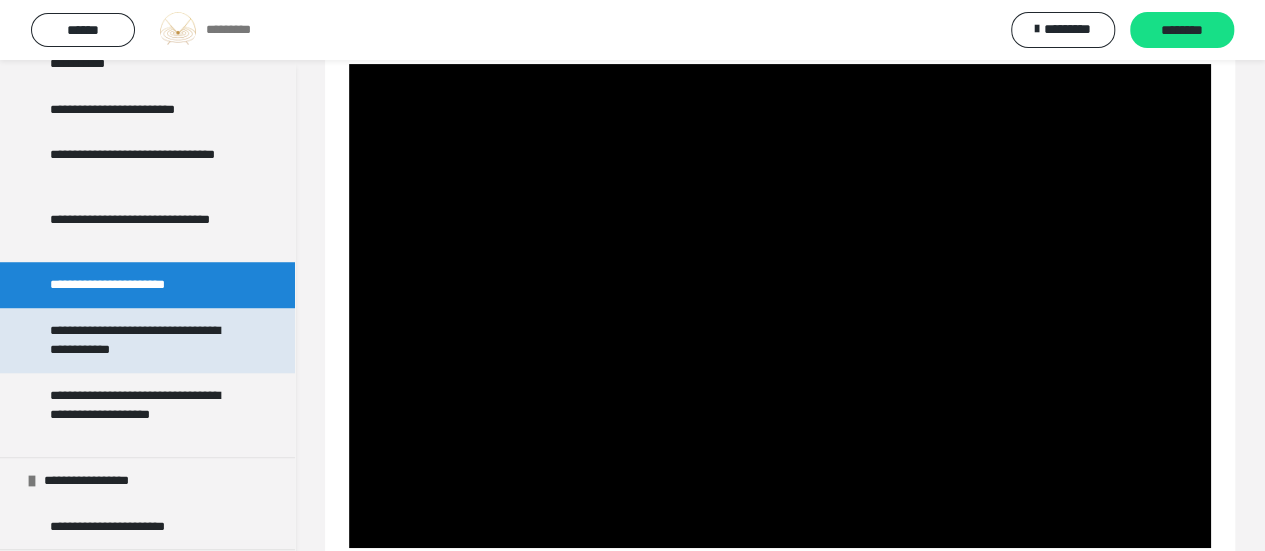 click on "**********" at bounding box center [142, 340] 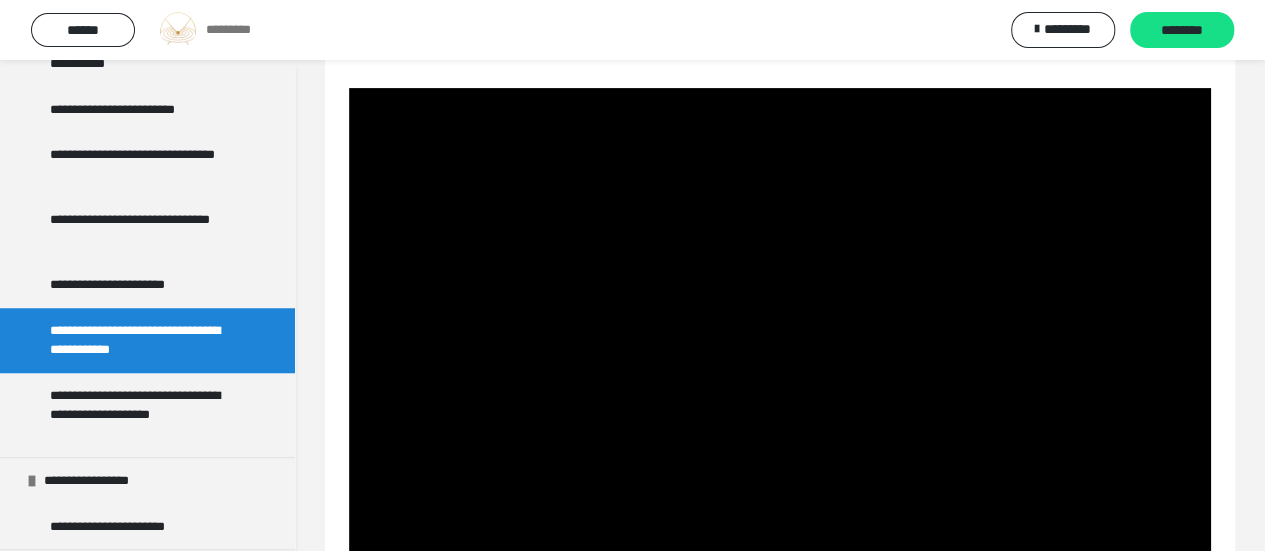 scroll, scrollTop: 60, scrollLeft: 0, axis: vertical 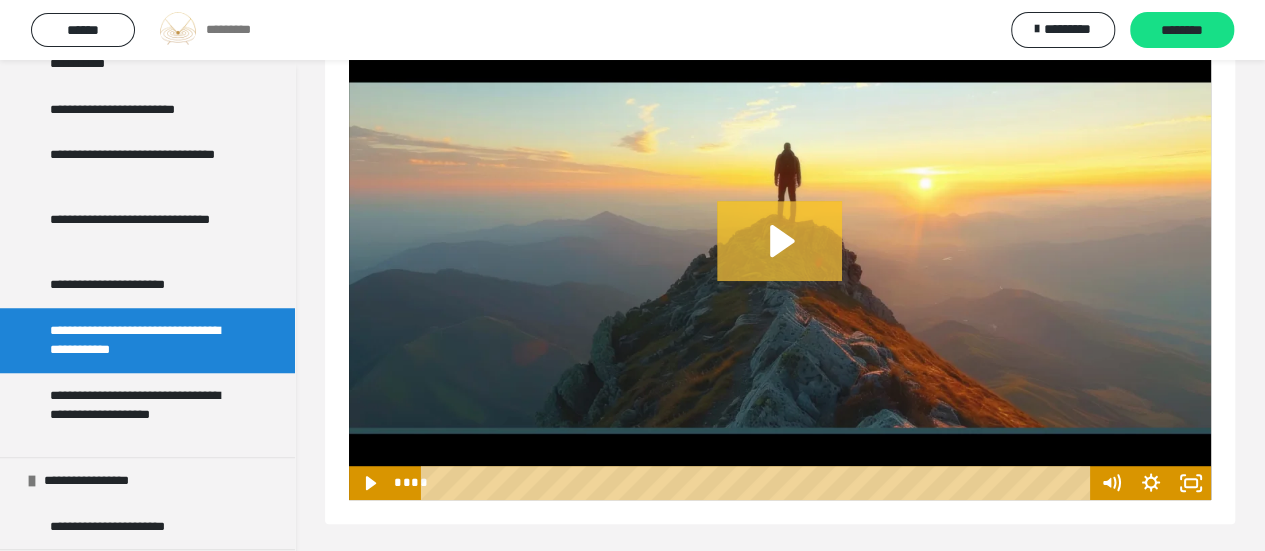 click 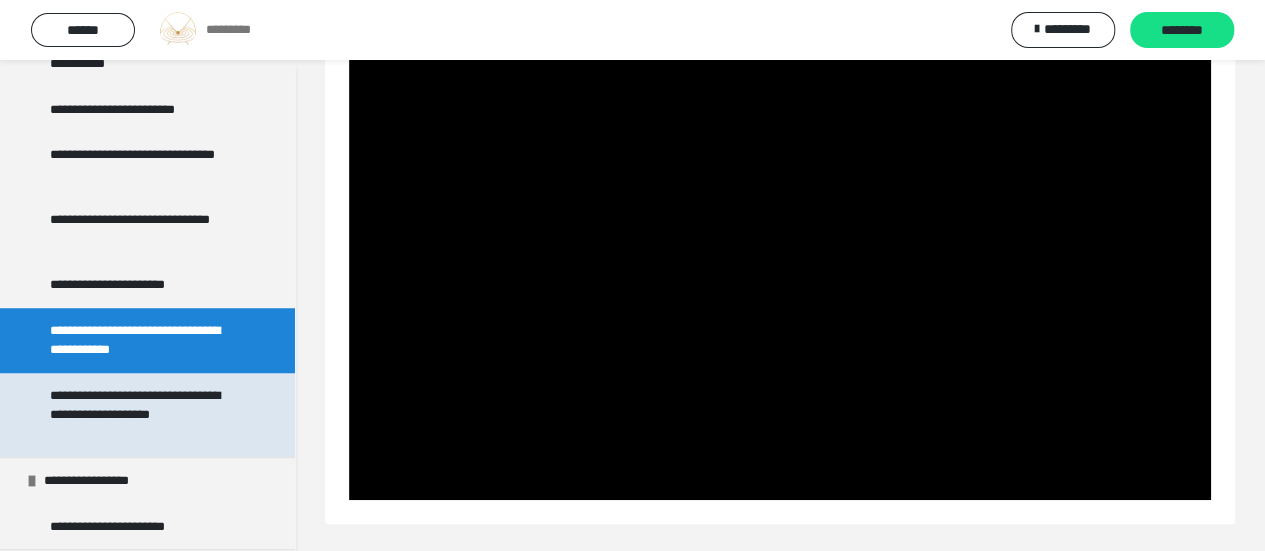 click on "**********" at bounding box center (142, 415) 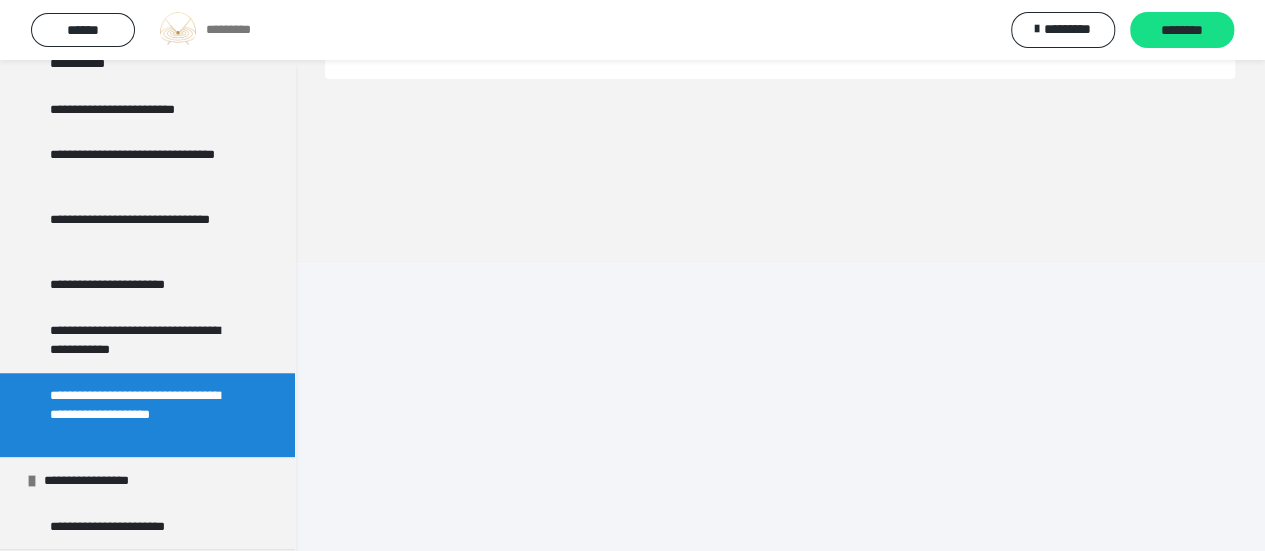 scroll, scrollTop: 60, scrollLeft: 0, axis: vertical 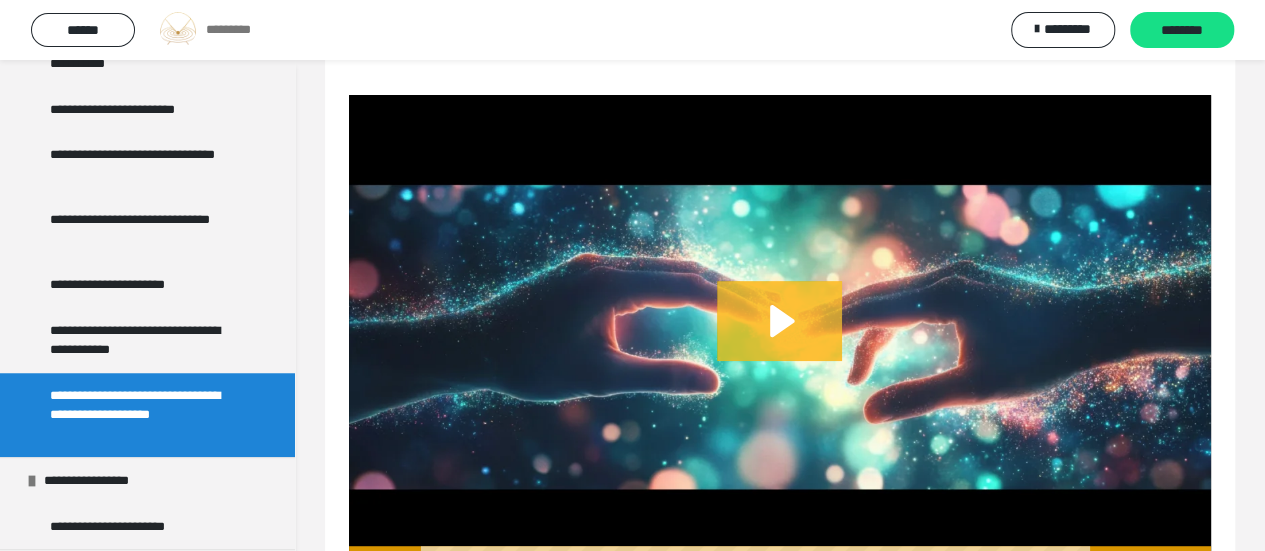 click 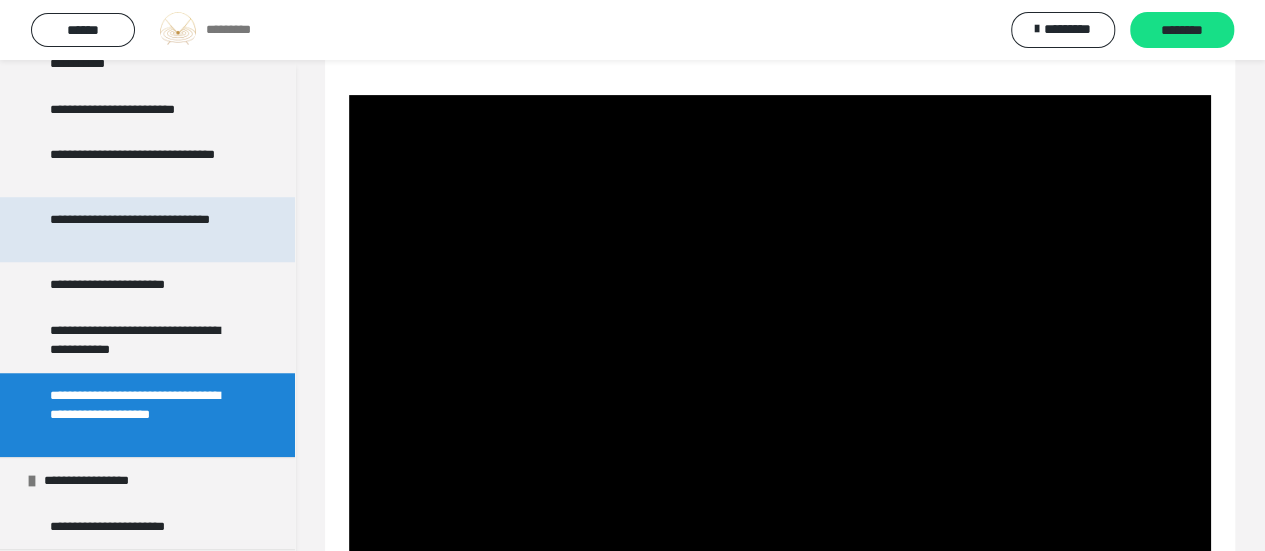 click on "**********" at bounding box center (142, 229) 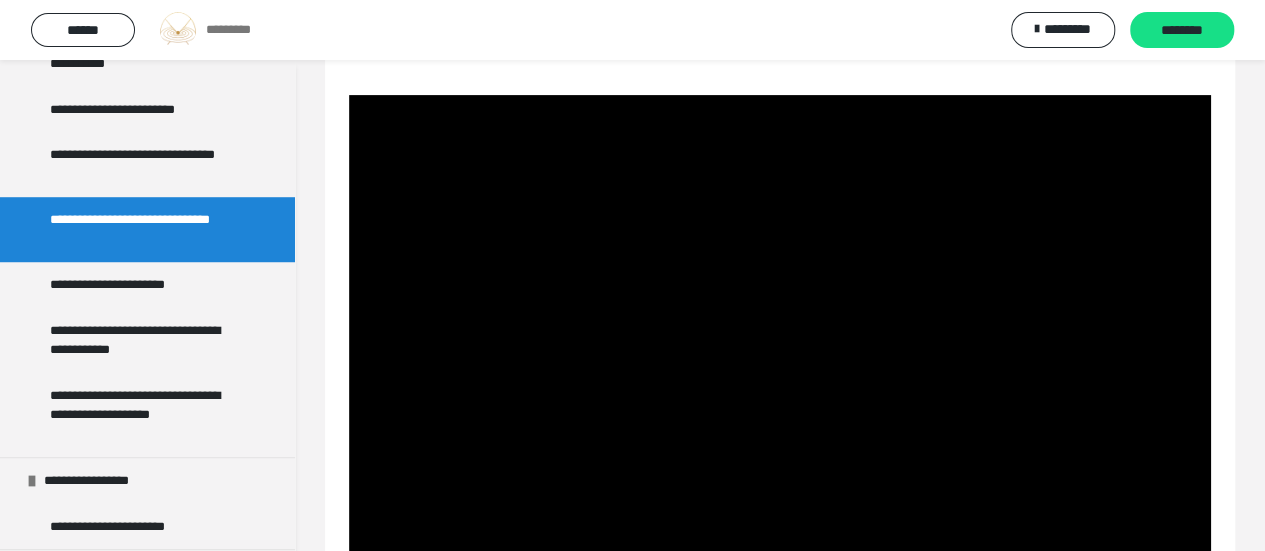 scroll, scrollTop: 60, scrollLeft: 0, axis: vertical 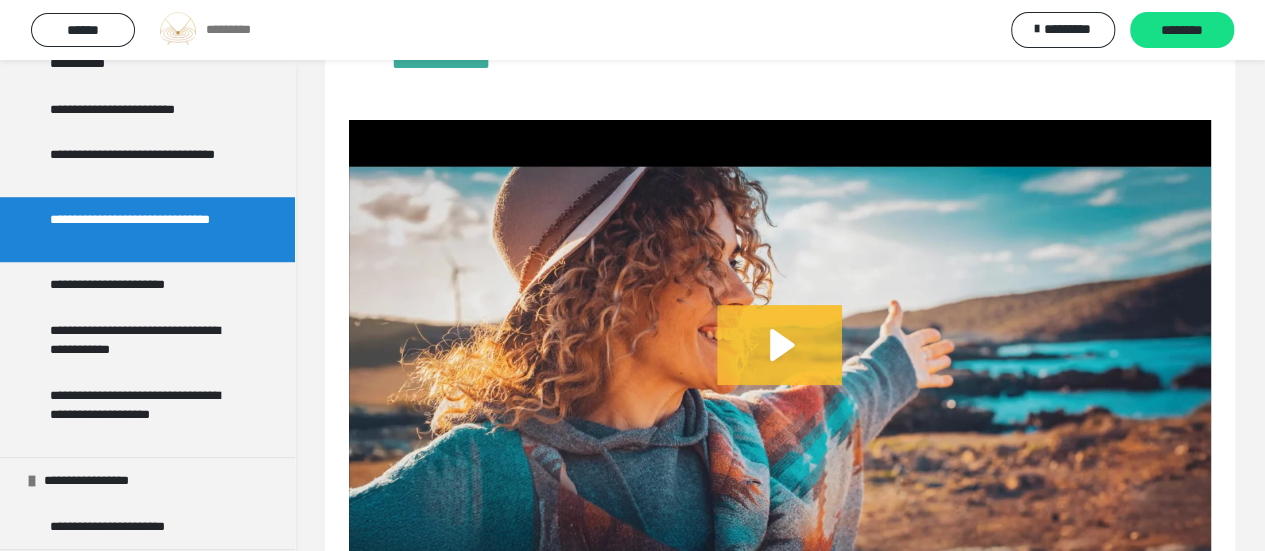 click 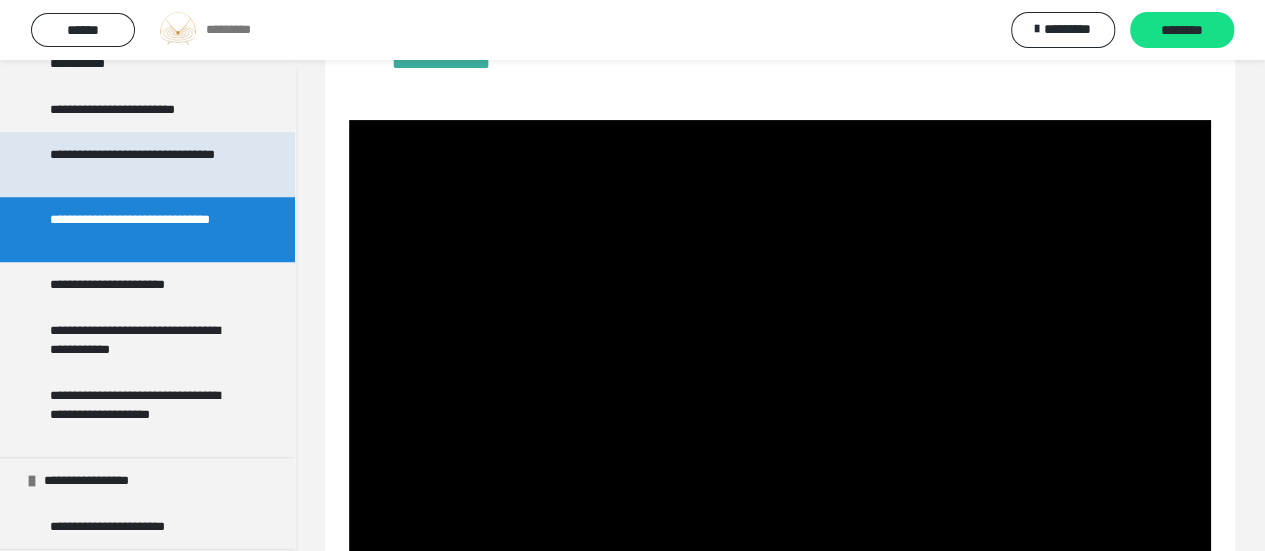 click on "**********" at bounding box center (142, 164) 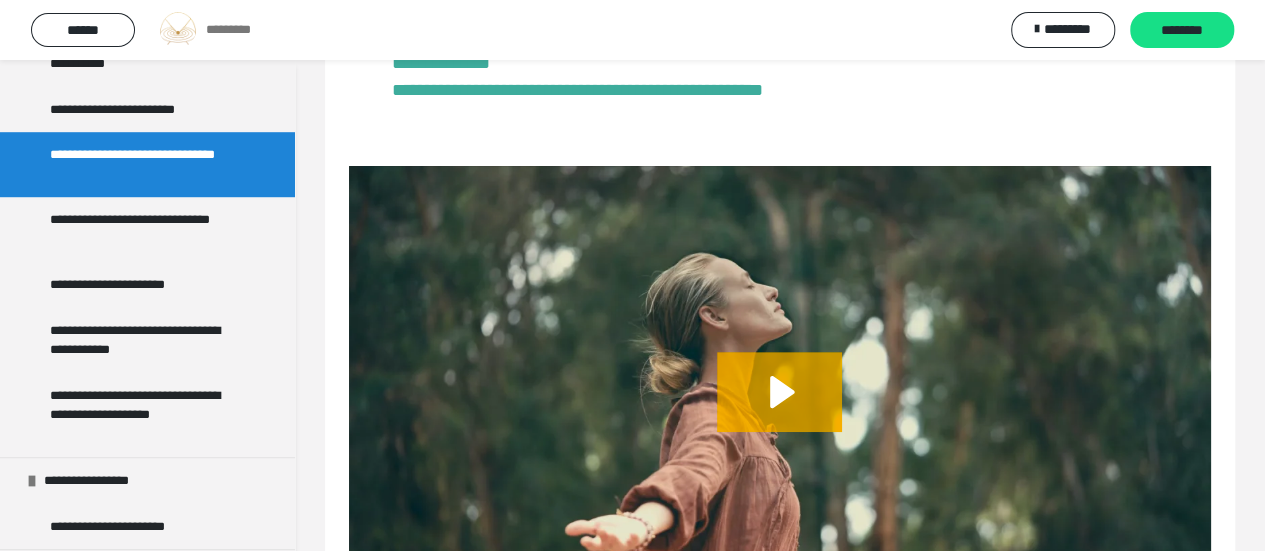 scroll, scrollTop: 60, scrollLeft: 0, axis: vertical 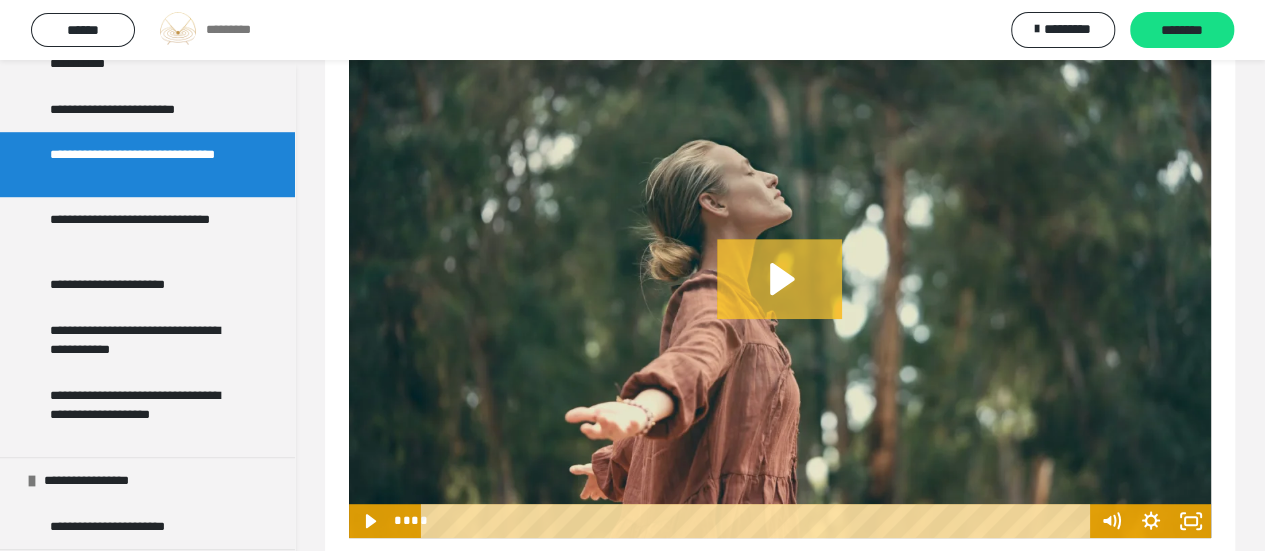 click 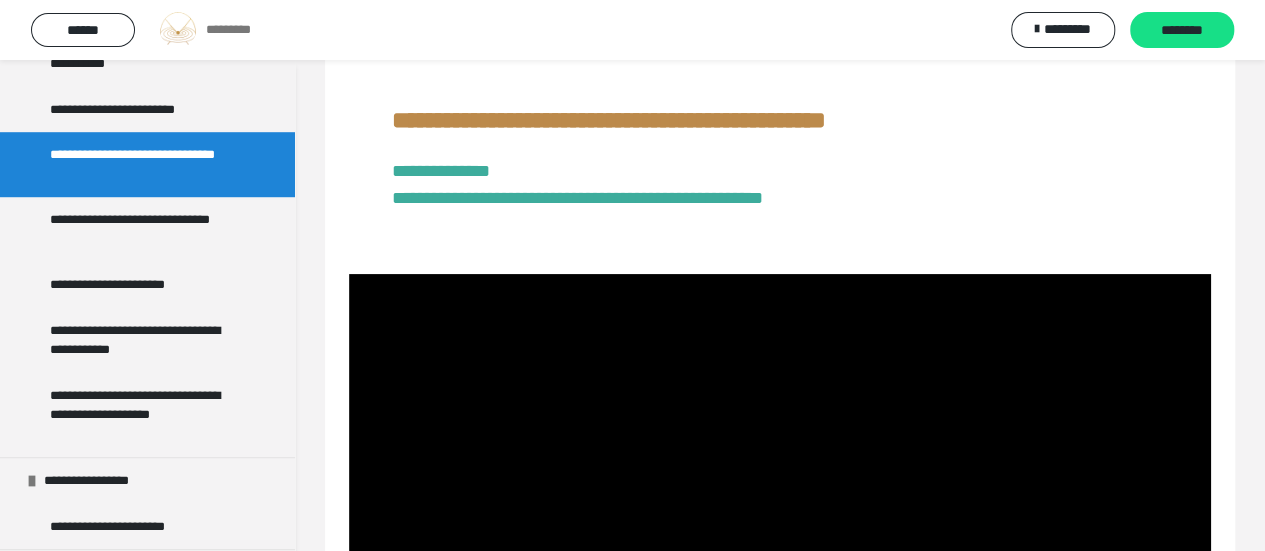 scroll, scrollTop: 72, scrollLeft: 0, axis: vertical 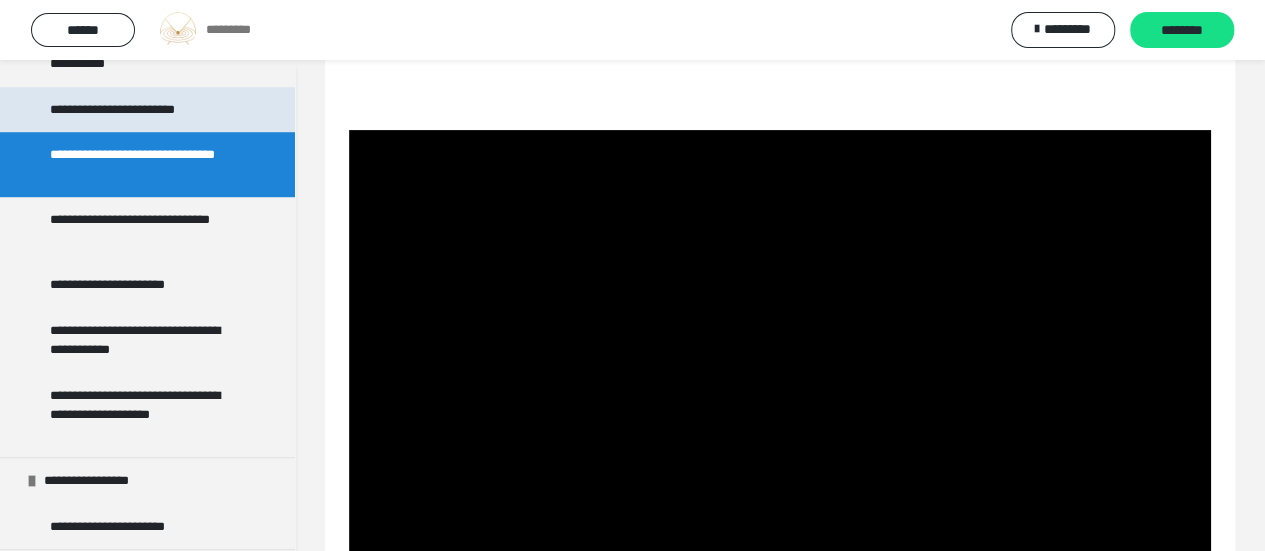 click on "**********" at bounding box center [128, 110] 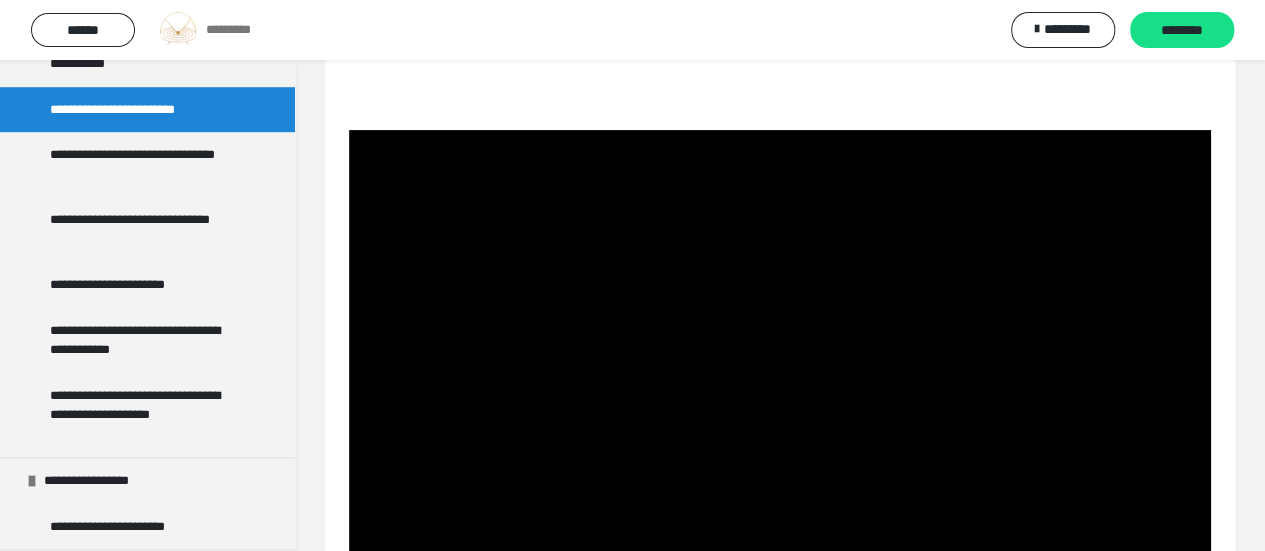 scroll, scrollTop: 60, scrollLeft: 0, axis: vertical 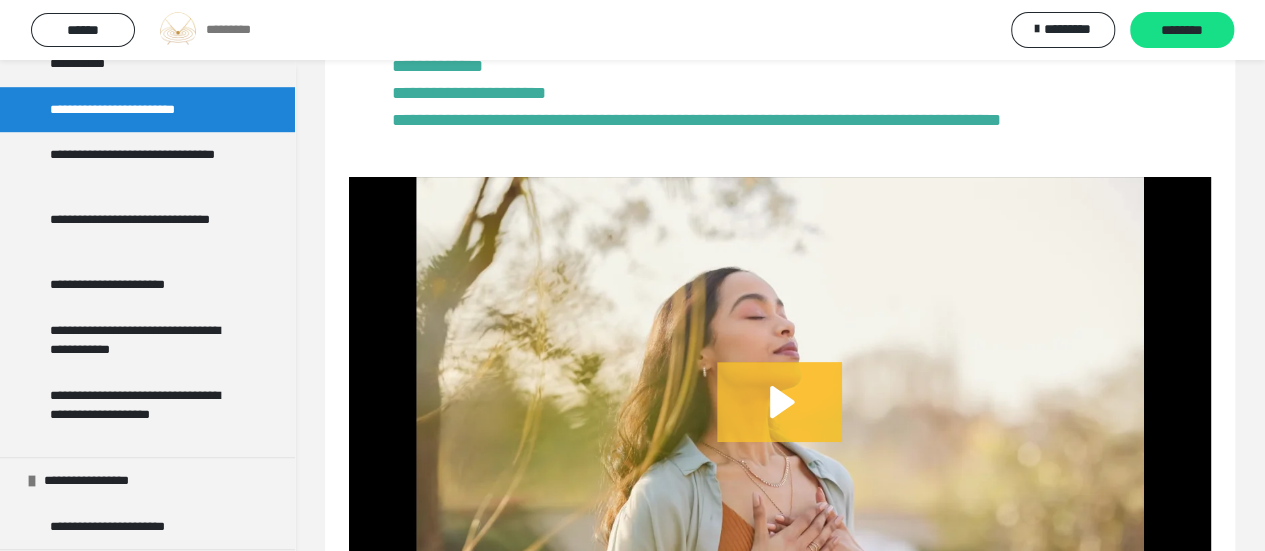 click 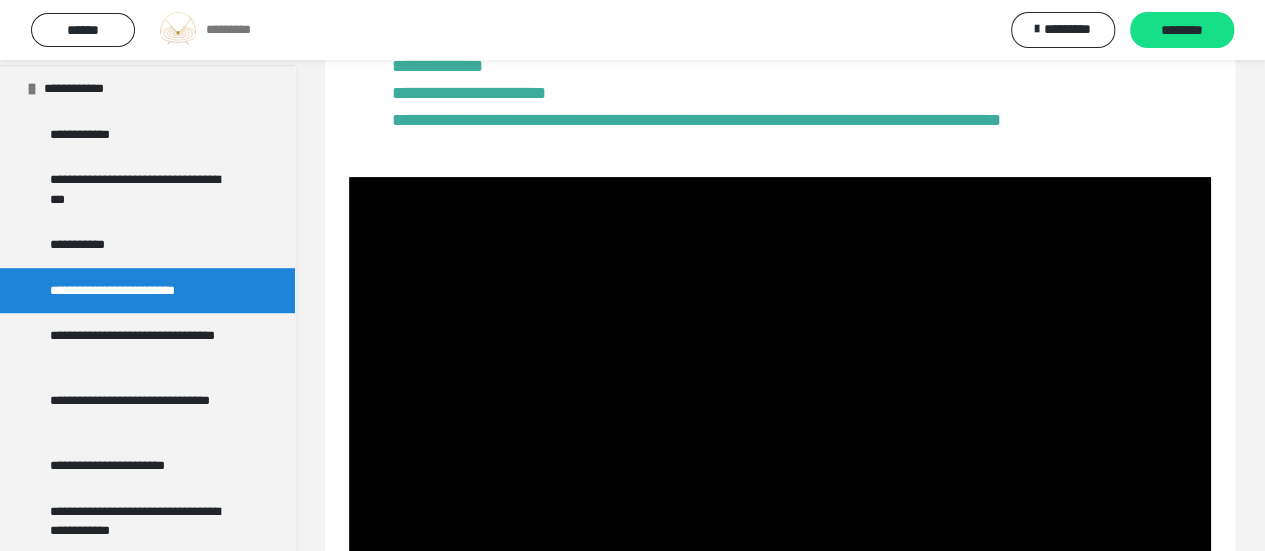 scroll, scrollTop: 499, scrollLeft: 0, axis: vertical 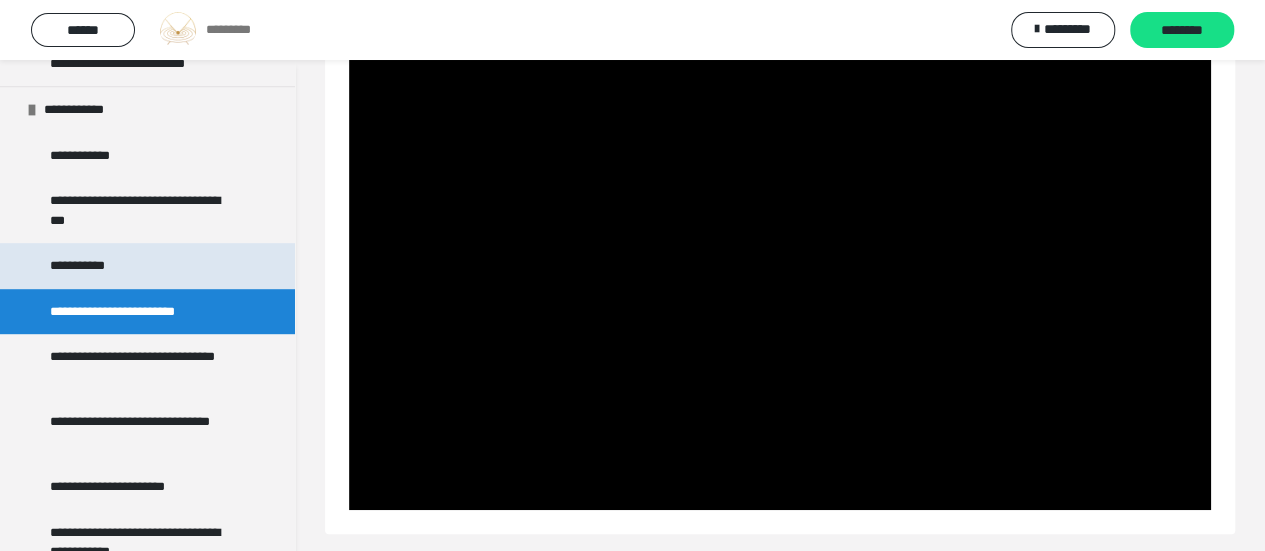 click on "**********" at bounding box center [89, 266] 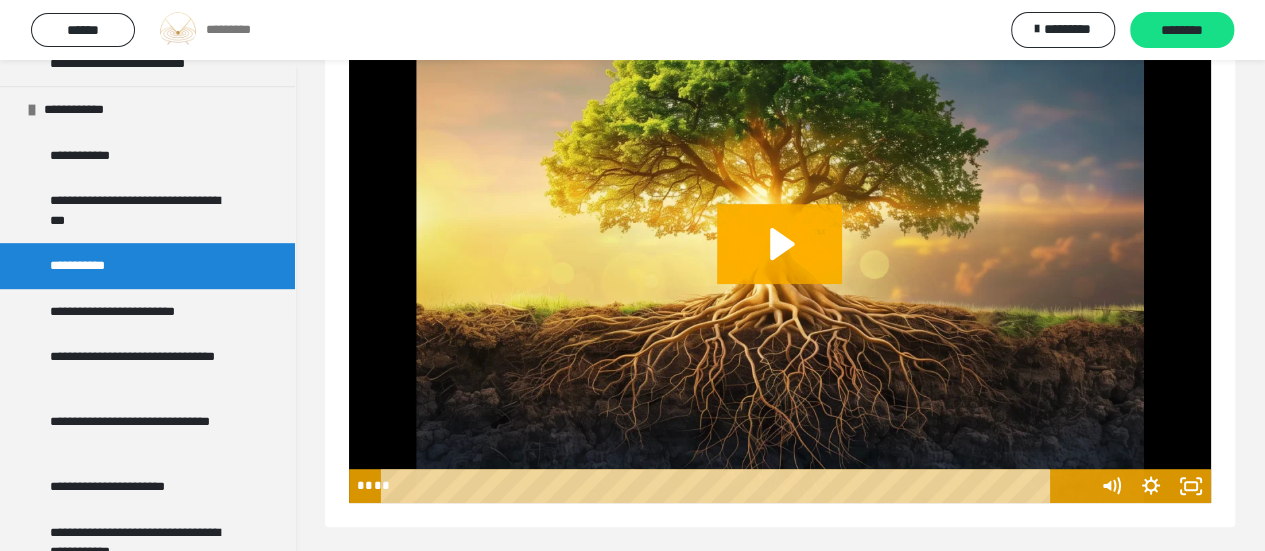 scroll, scrollTop: 60, scrollLeft: 0, axis: vertical 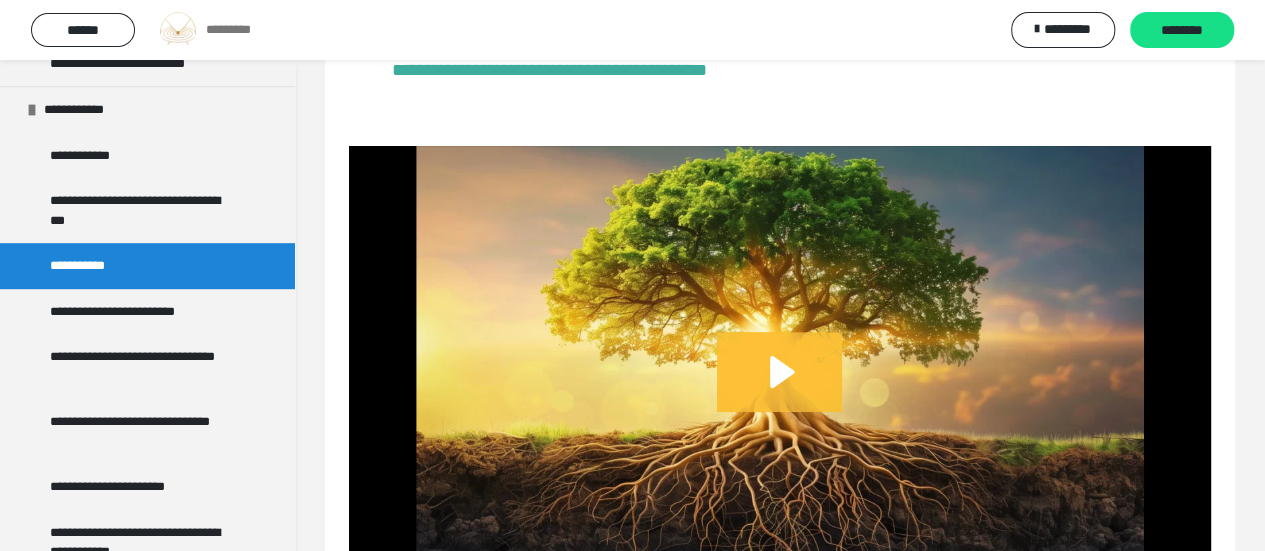 click 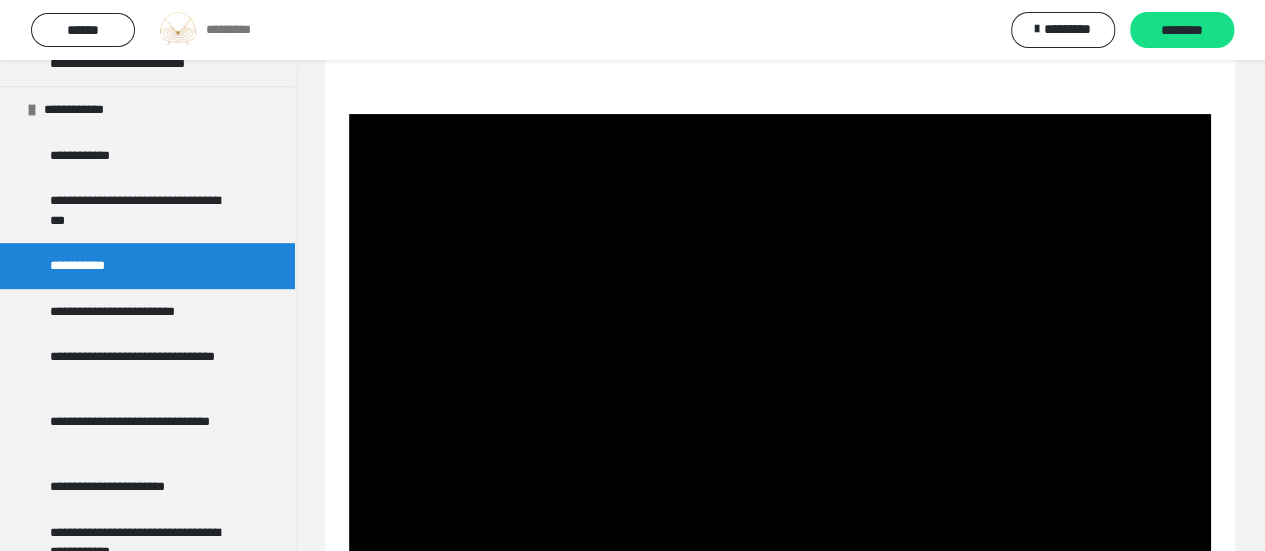 scroll, scrollTop: 258, scrollLeft: 0, axis: vertical 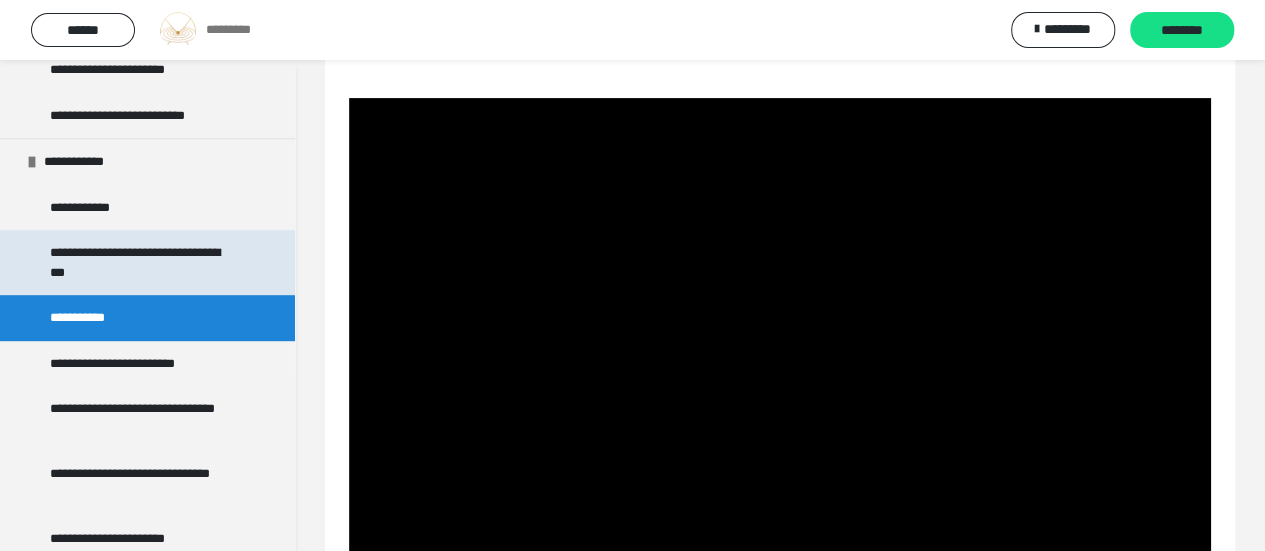 click on "**********" at bounding box center (142, 262) 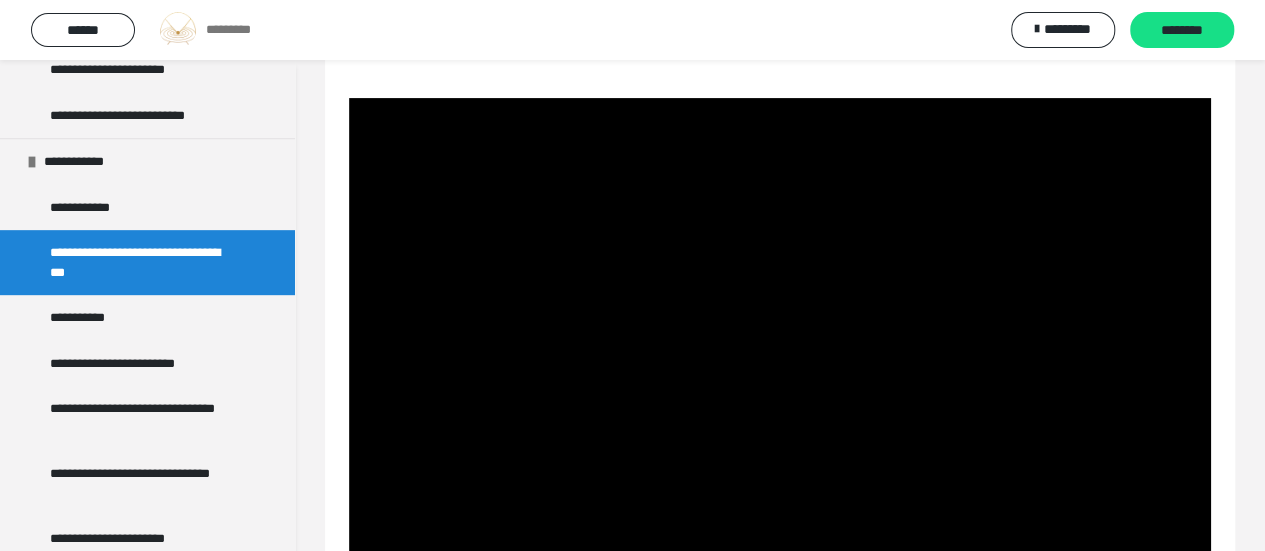 scroll, scrollTop: 60, scrollLeft: 0, axis: vertical 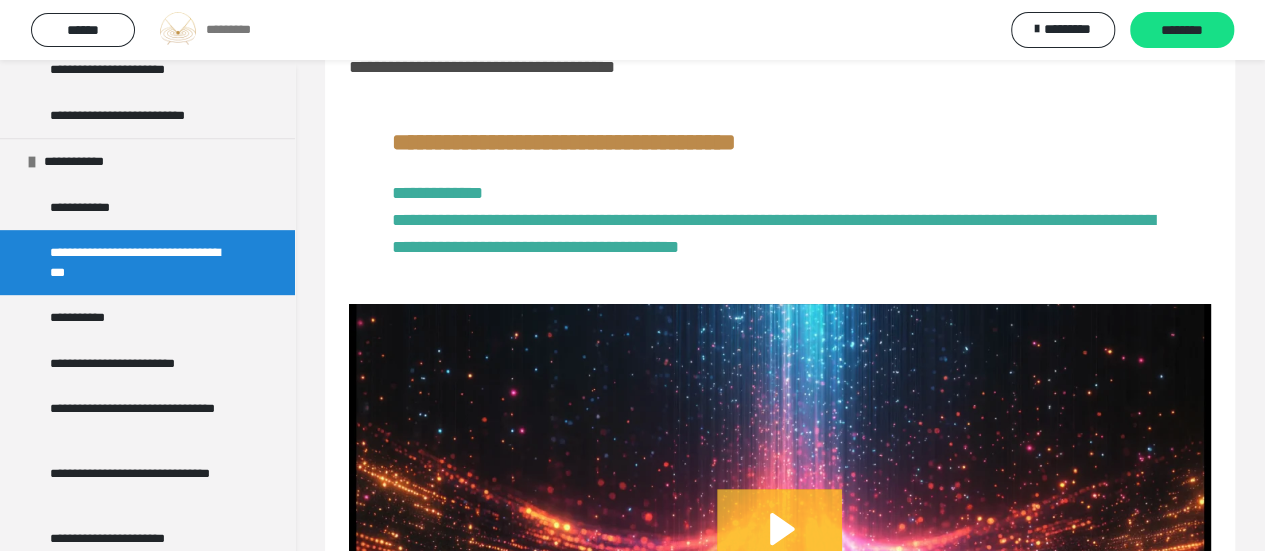 click 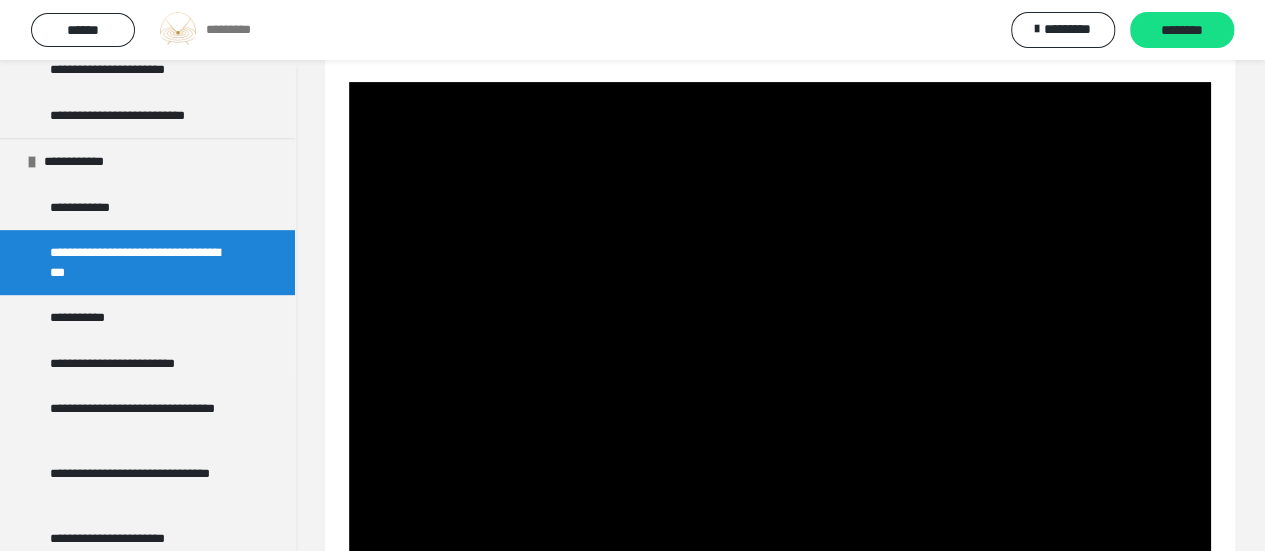 scroll, scrollTop: 283, scrollLeft: 0, axis: vertical 